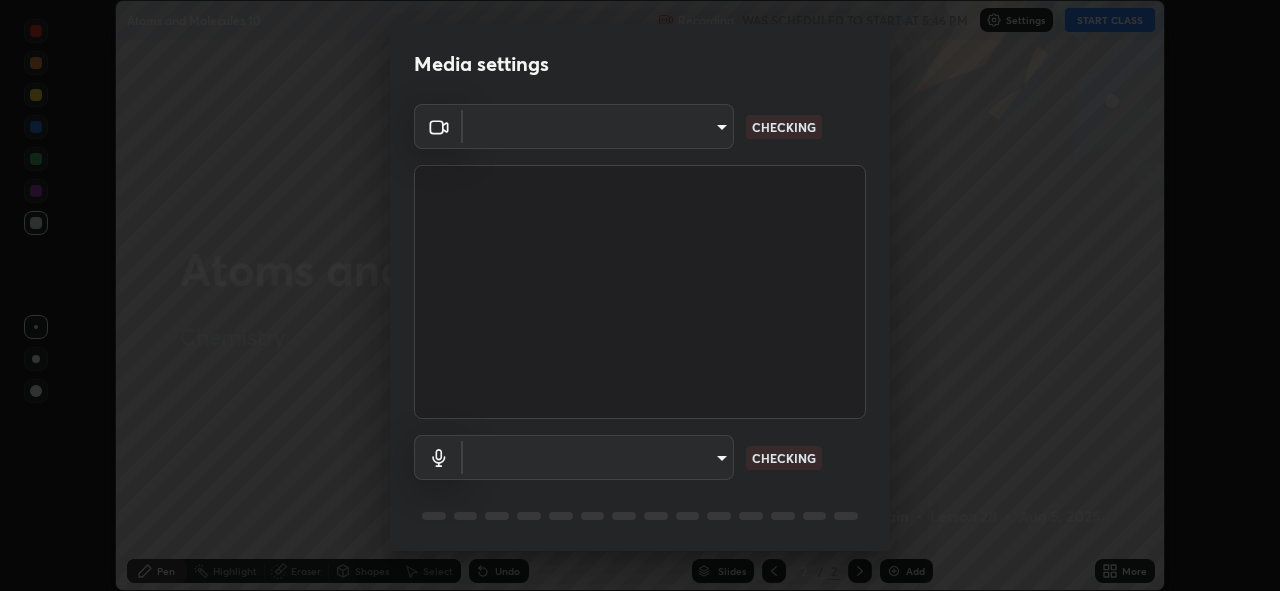 scroll, scrollTop: 0, scrollLeft: 0, axis: both 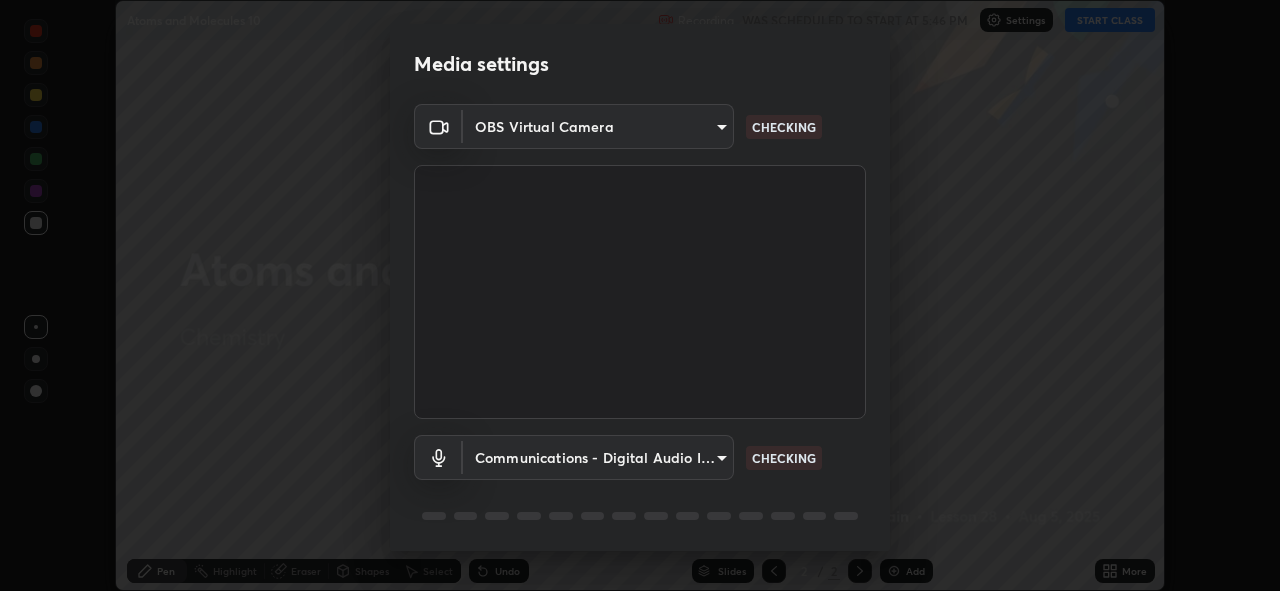 type on "0a1d79d661a64fddf9c7d5b4cd35eaf601090247fd107eb5253fa8bc11dd5ba6" 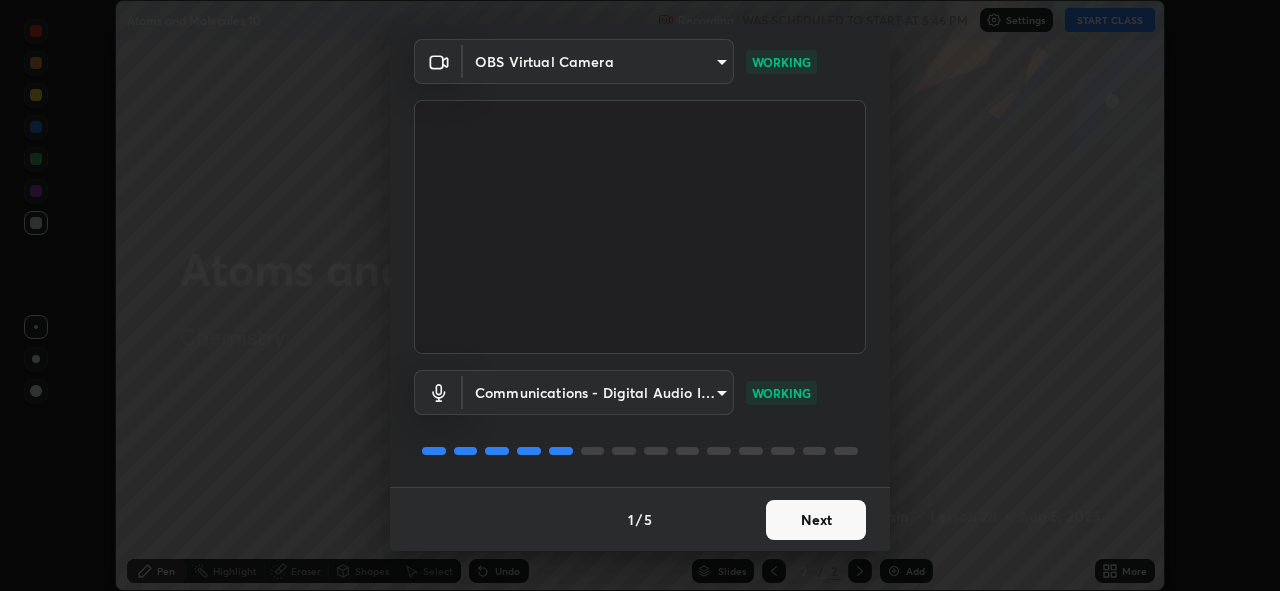 click on "Next" at bounding box center (816, 520) 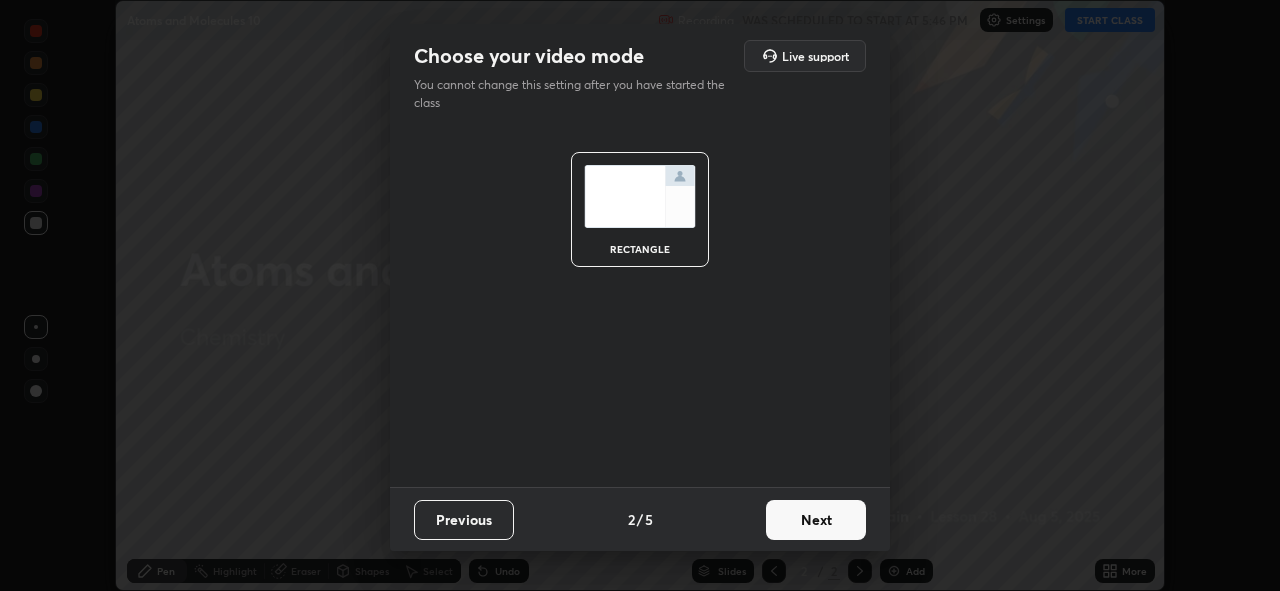 scroll, scrollTop: 0, scrollLeft: 0, axis: both 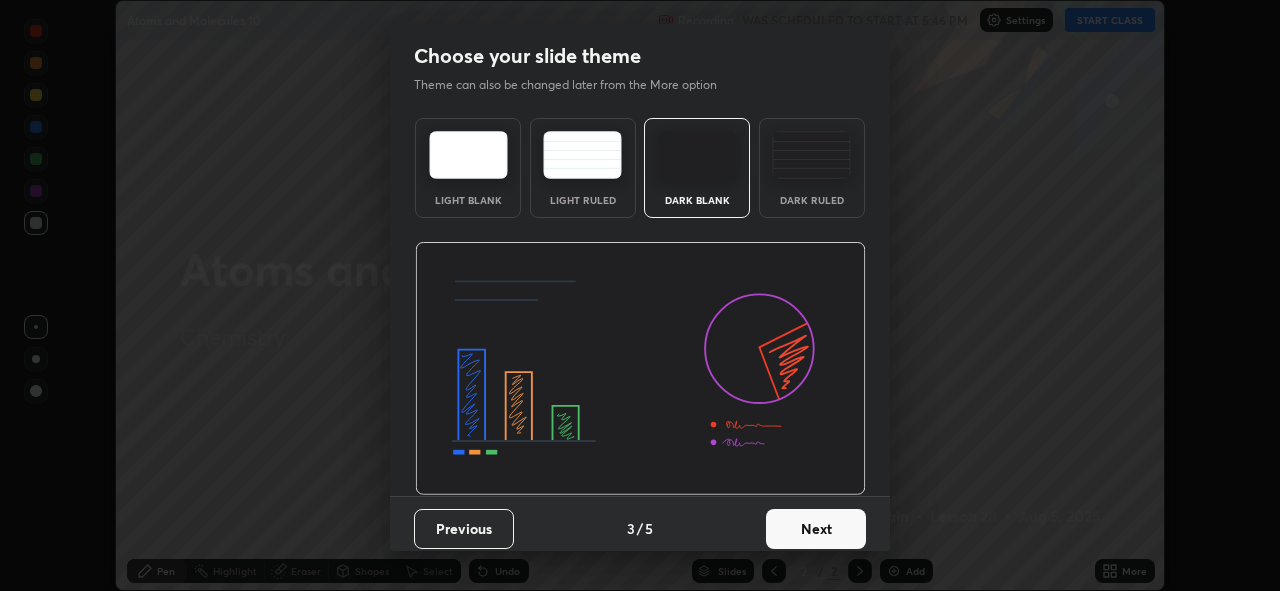 click on "Next" at bounding box center [816, 529] 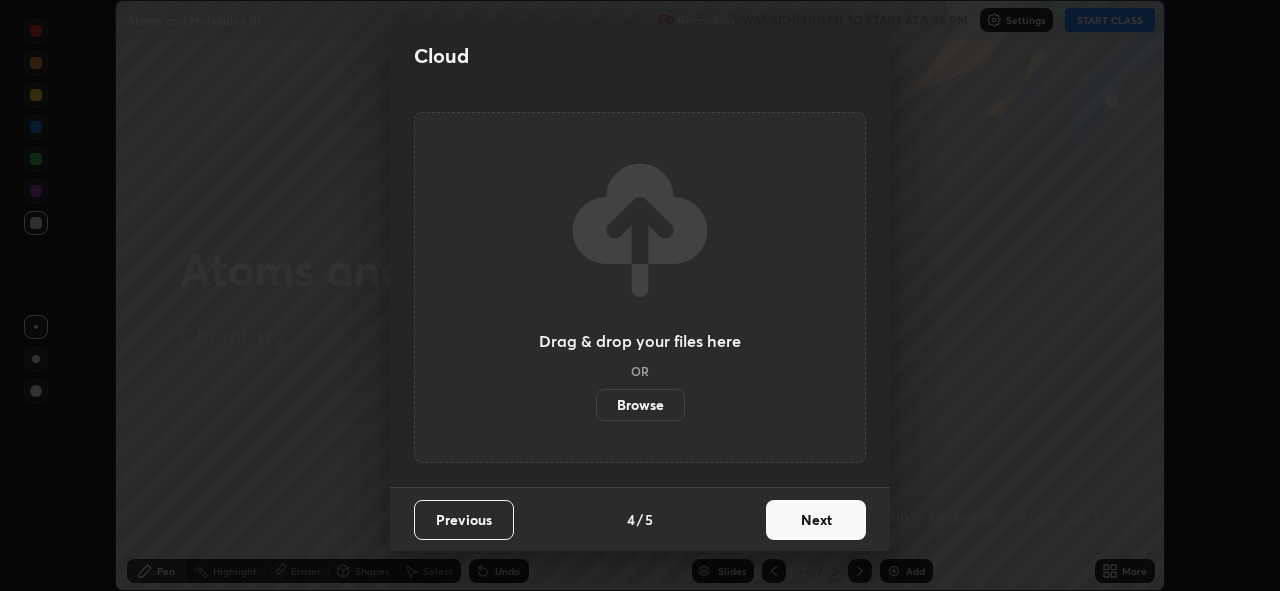 click on "Next" at bounding box center [816, 520] 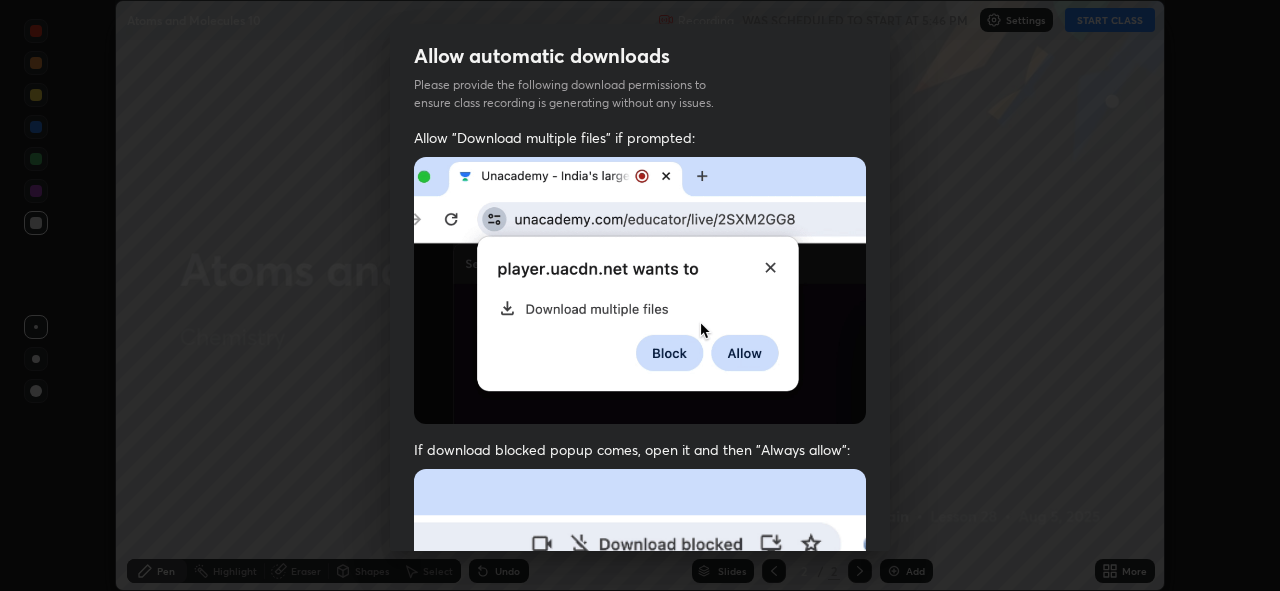 click at bounding box center (640, 687) 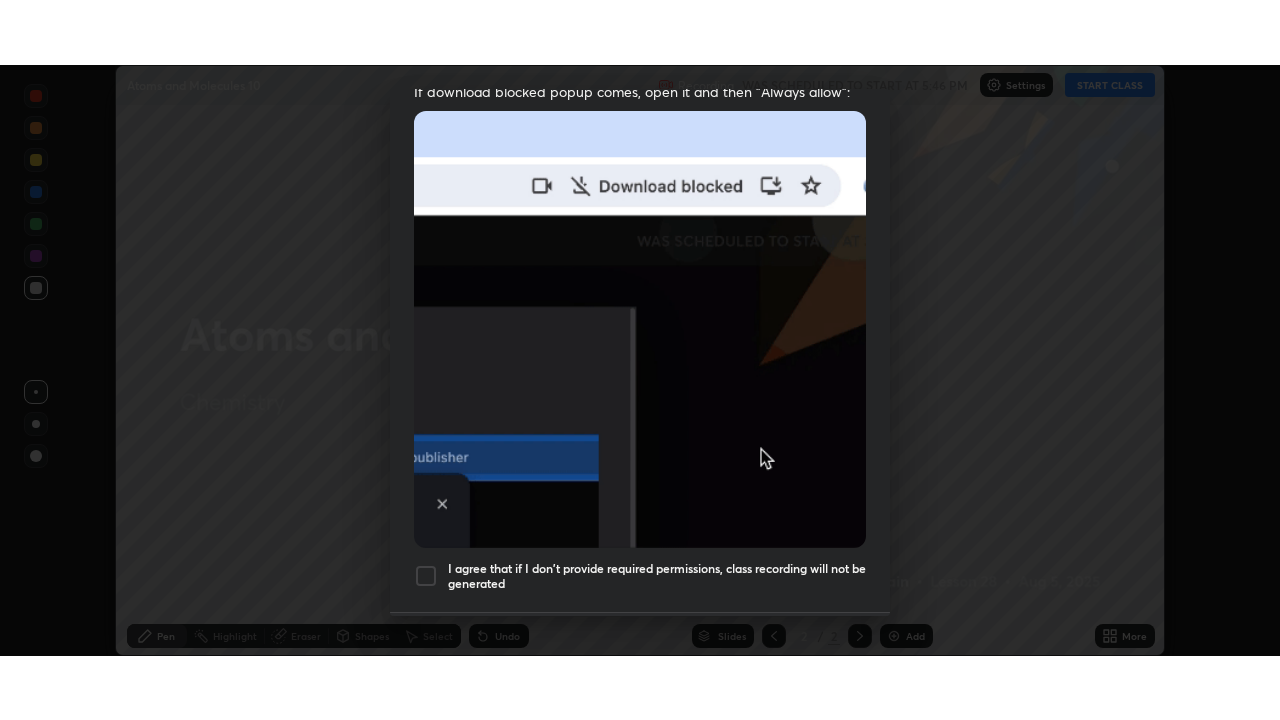 scroll, scrollTop: 473, scrollLeft: 0, axis: vertical 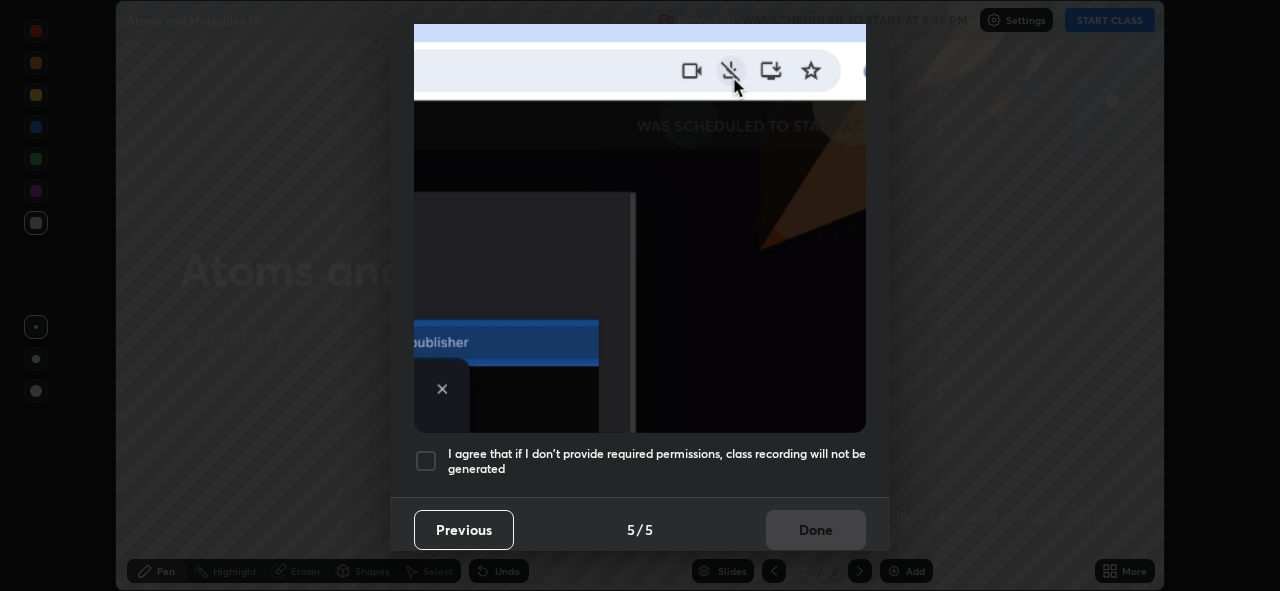 click at bounding box center [426, 461] 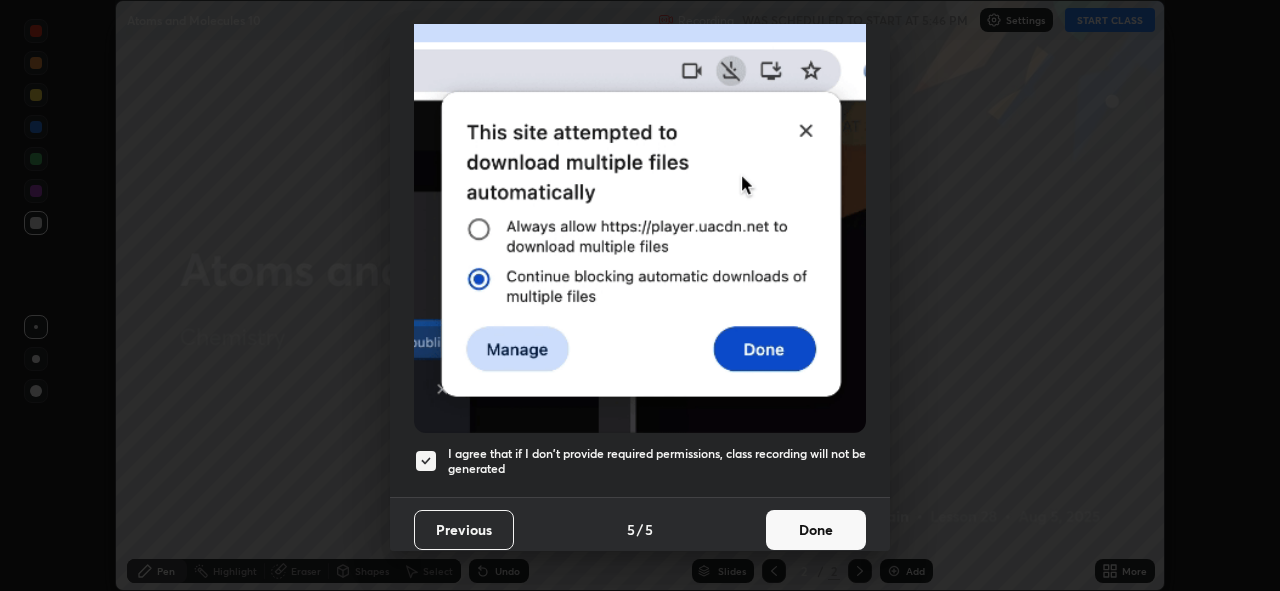 click on "Done" at bounding box center [816, 530] 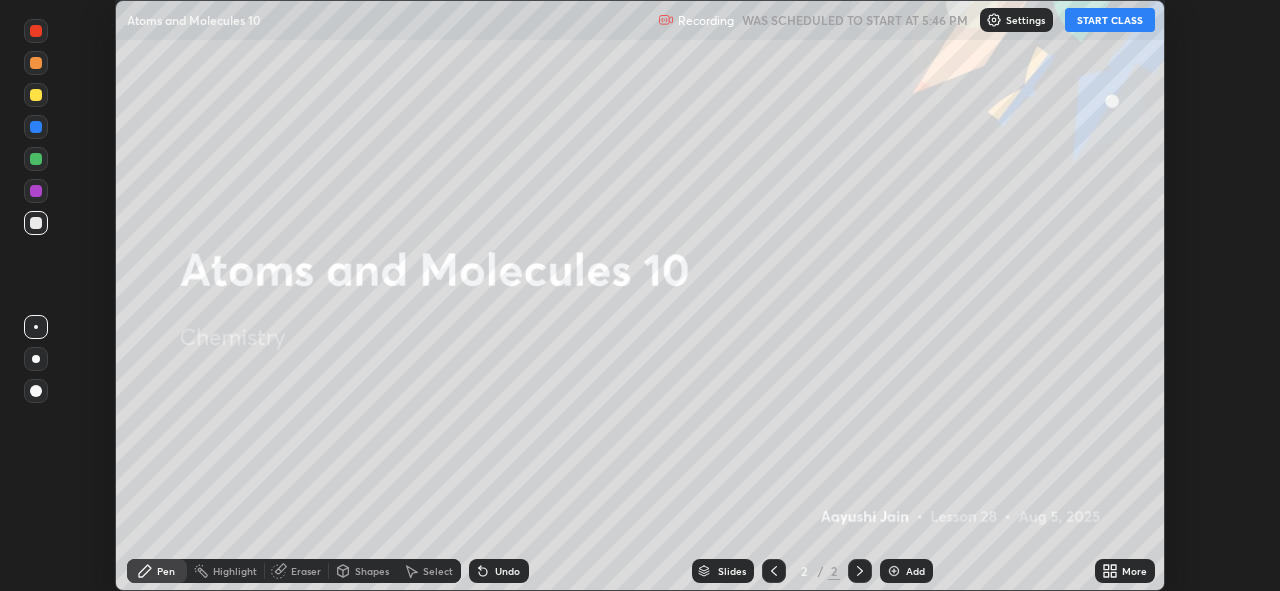 click on "START CLASS" at bounding box center (1110, 20) 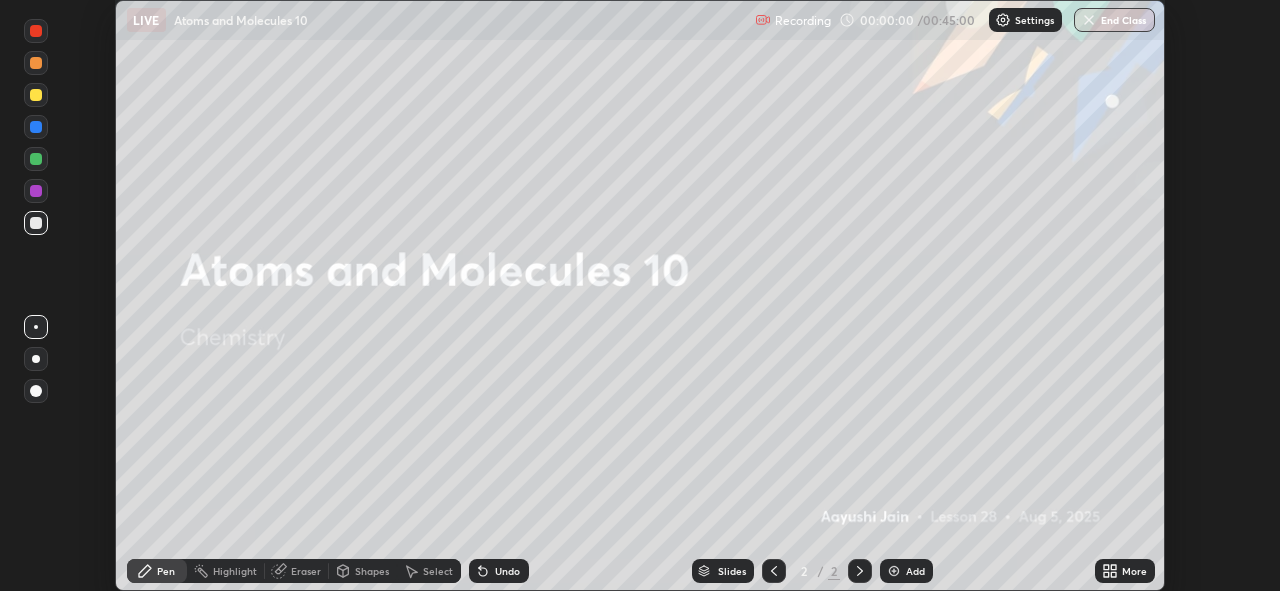 click 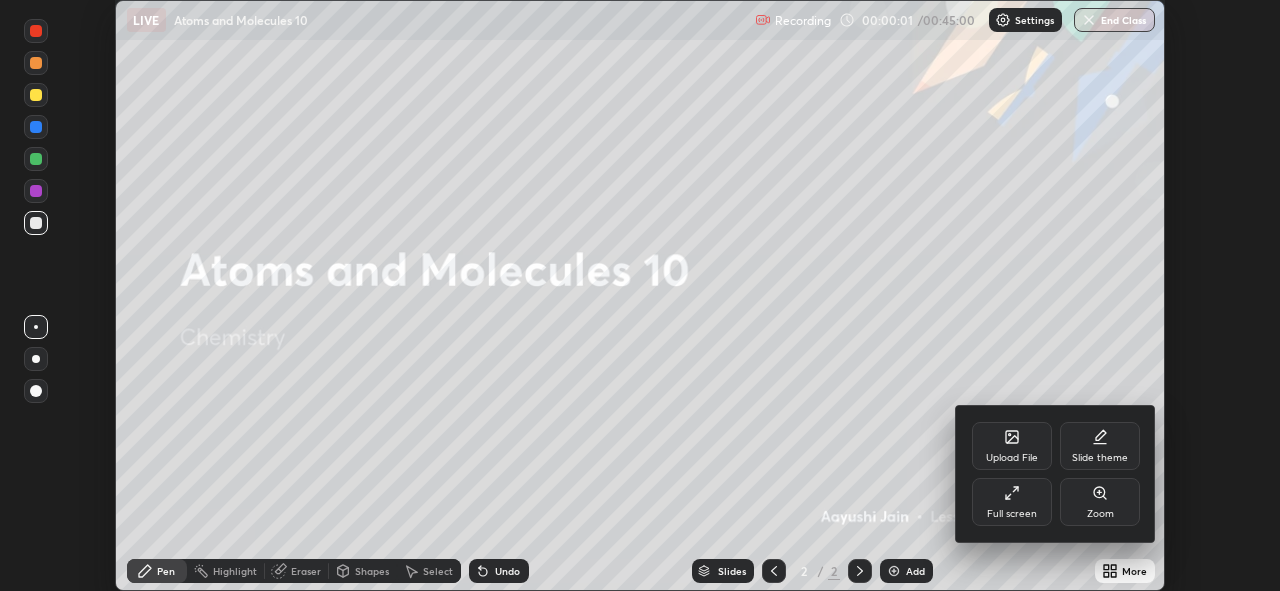 click on "Full screen" at bounding box center (1012, 514) 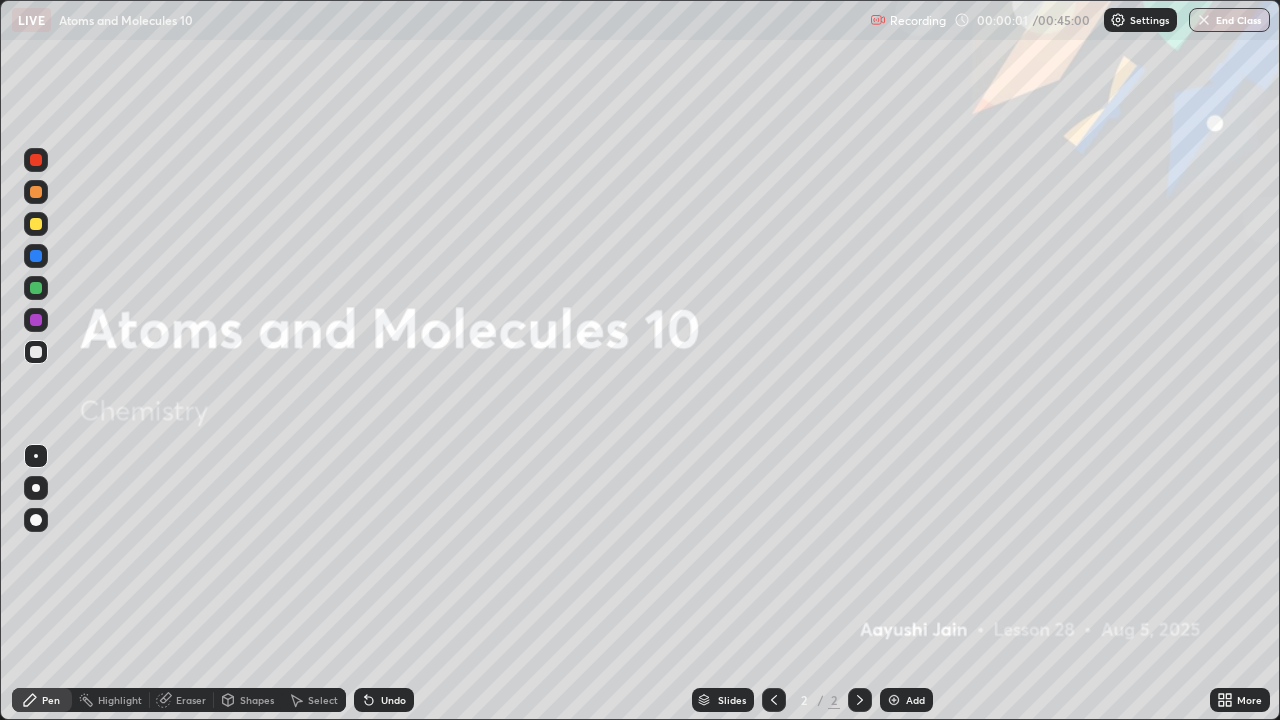 scroll, scrollTop: 99280, scrollLeft: 98720, axis: both 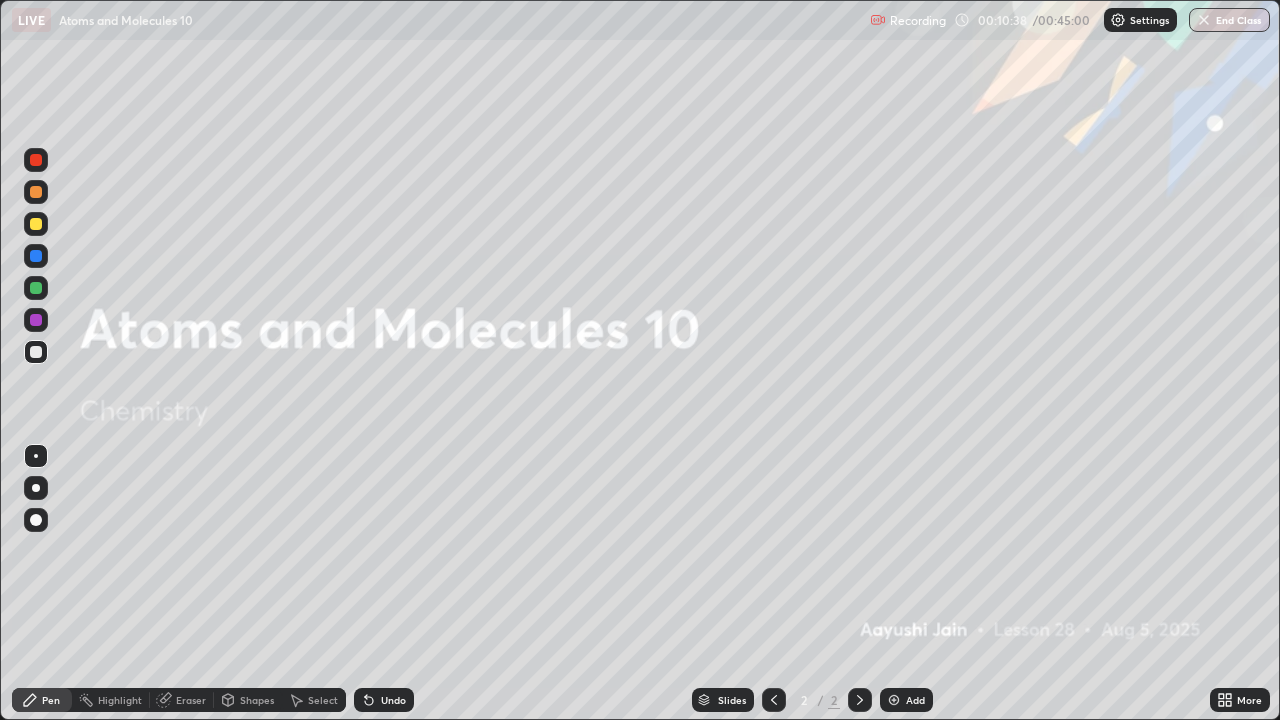 click on "Add" at bounding box center [915, 700] 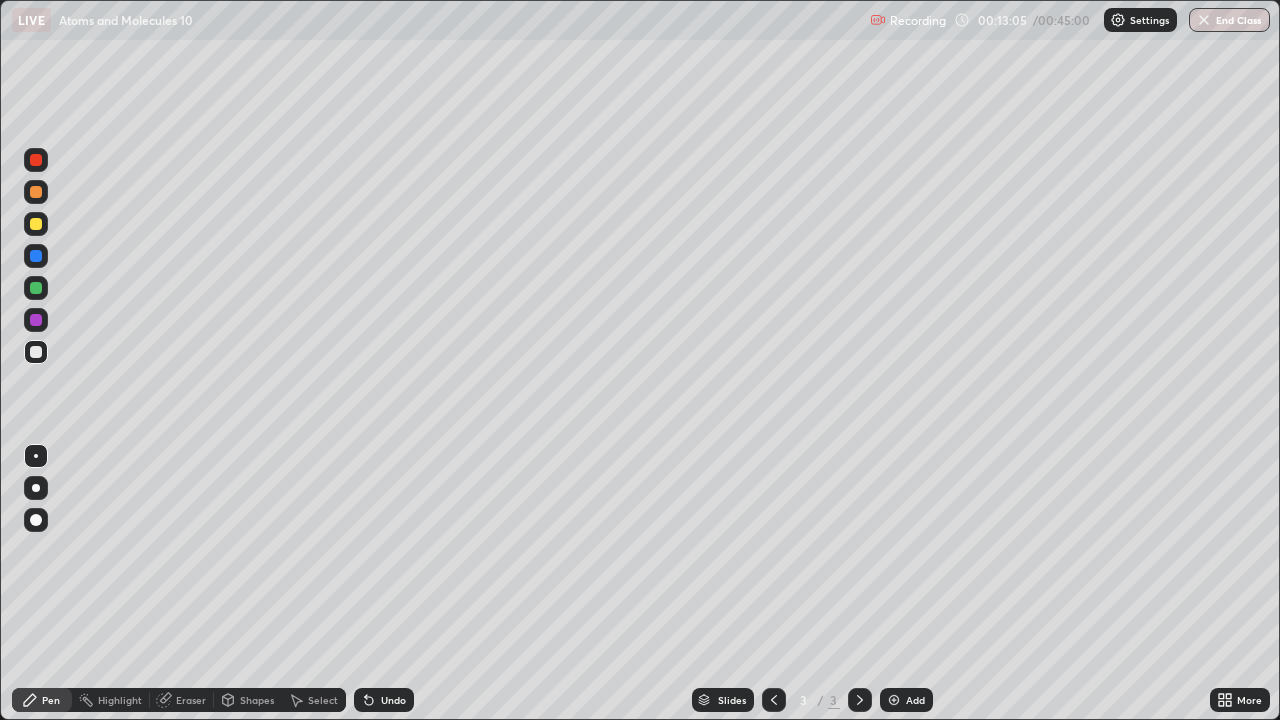 click on "Eraser" at bounding box center [191, 700] 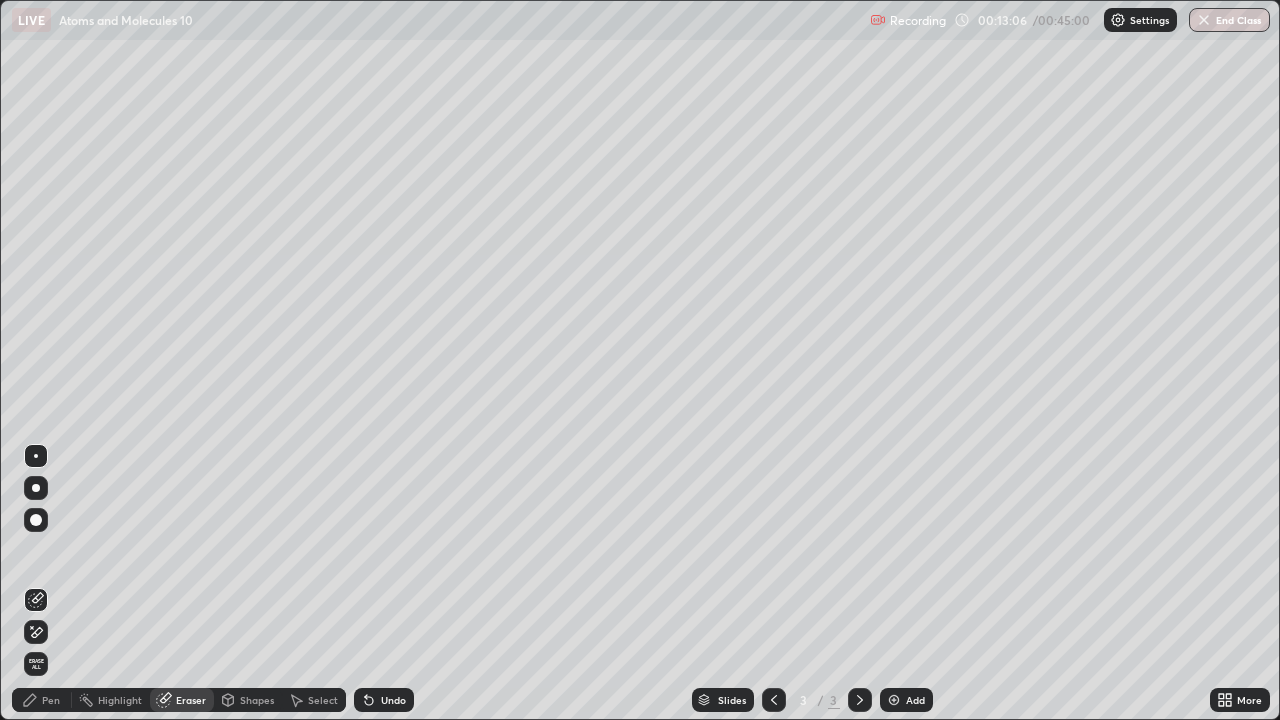 click on "Pen" at bounding box center (42, 700) 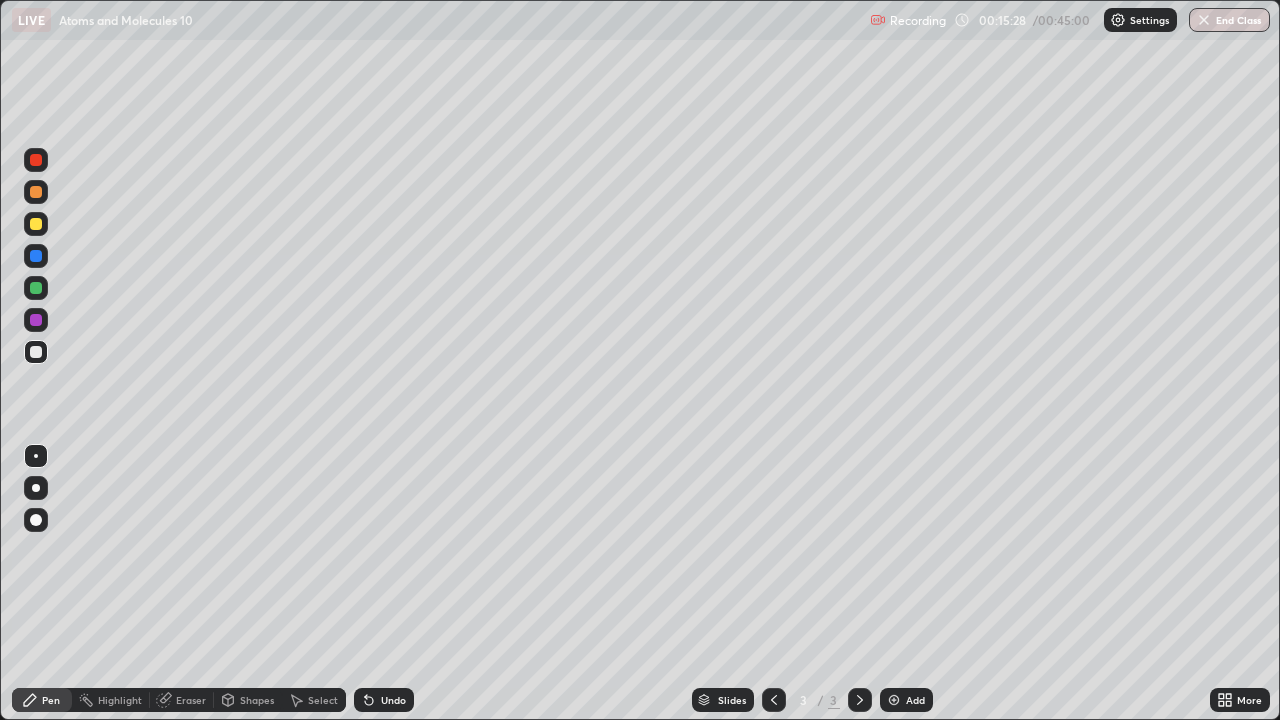 click at bounding box center (36, 488) 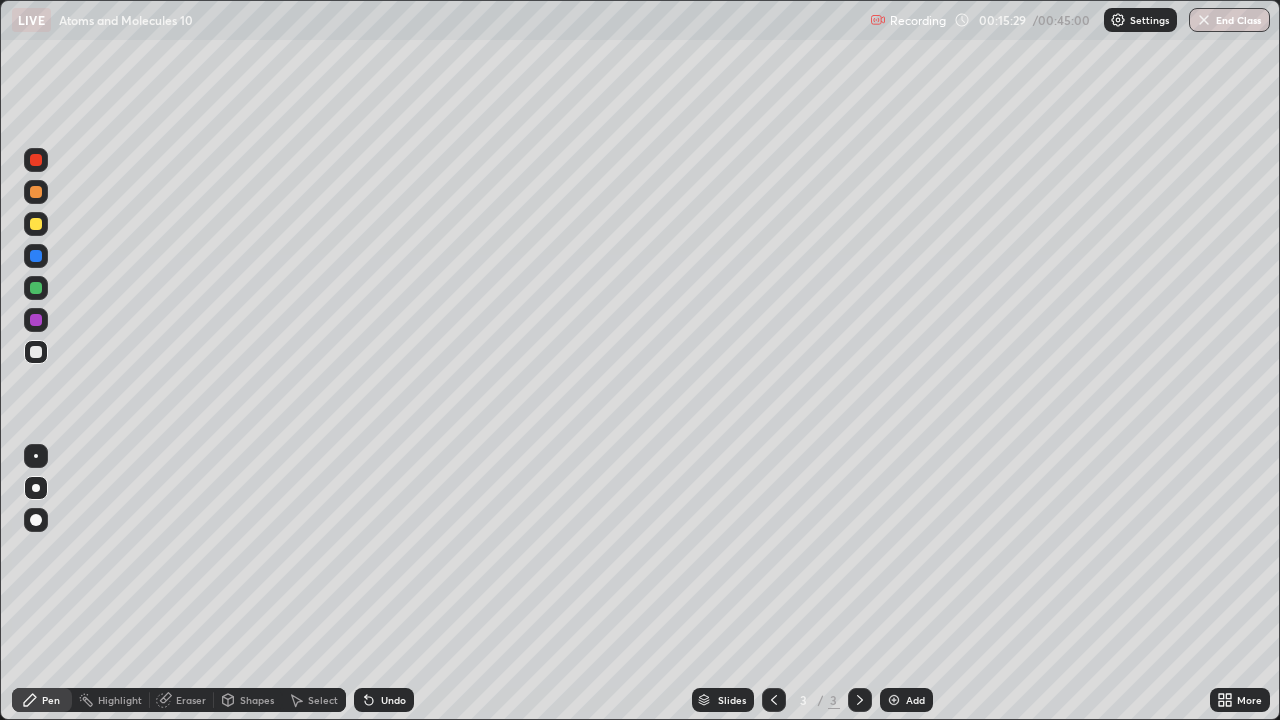 click at bounding box center (36, 224) 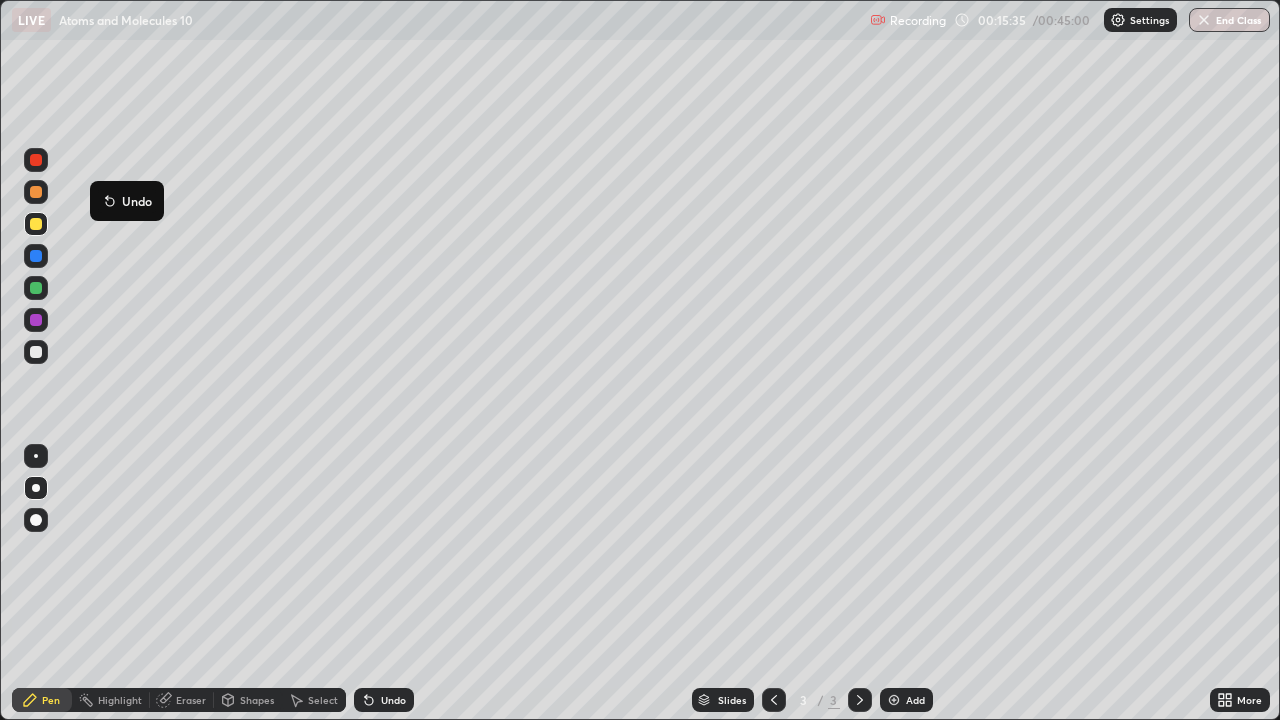 click at bounding box center [36, 160] 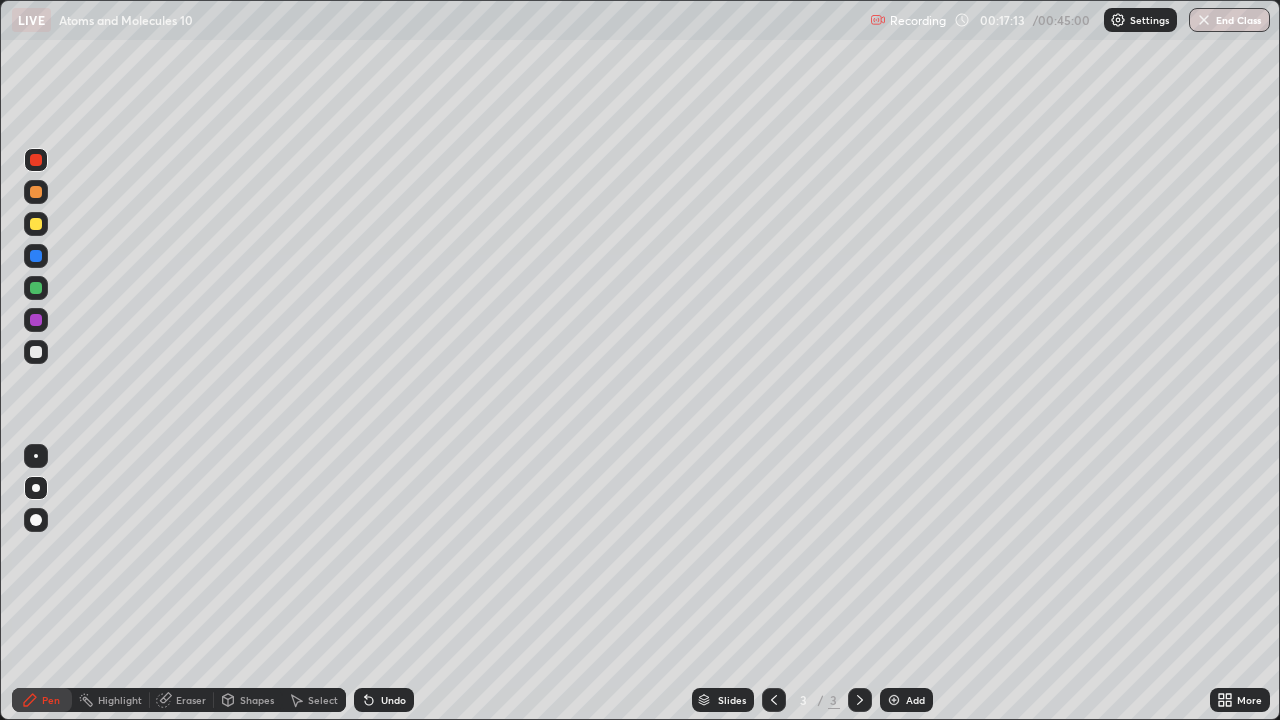 click on "Eraser" at bounding box center (182, 700) 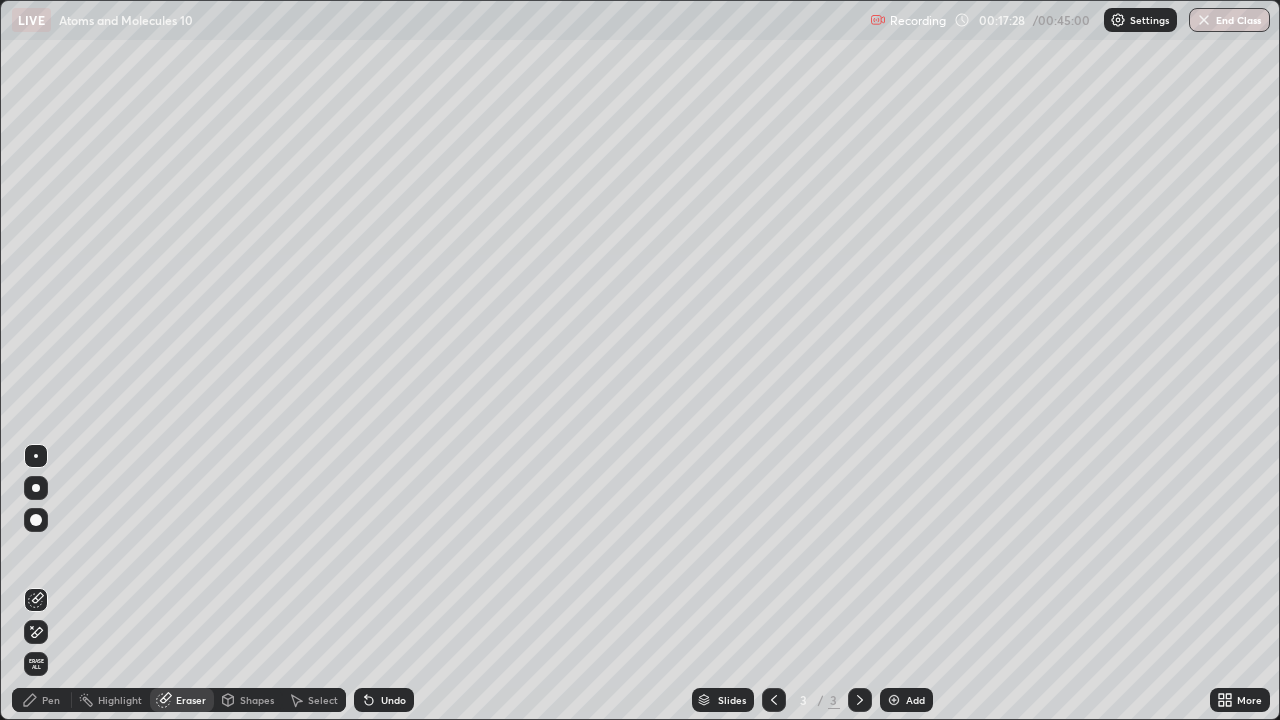 click 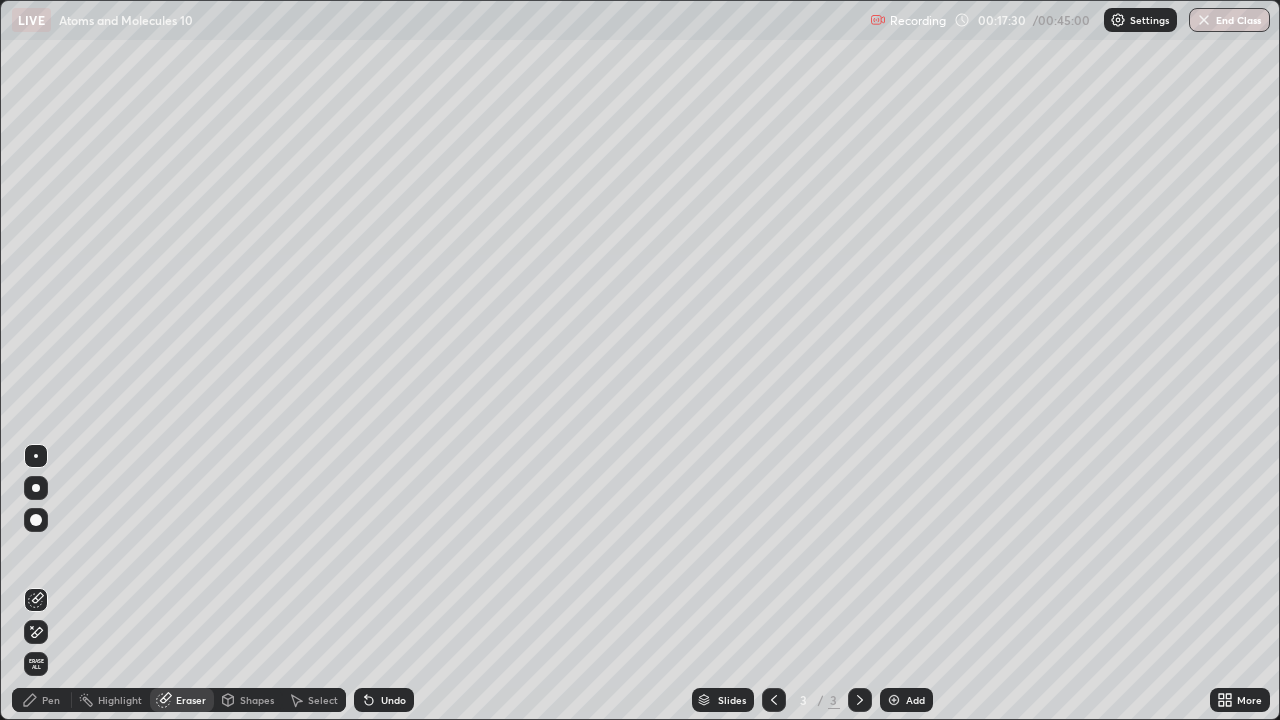 click on "Pen" at bounding box center [51, 700] 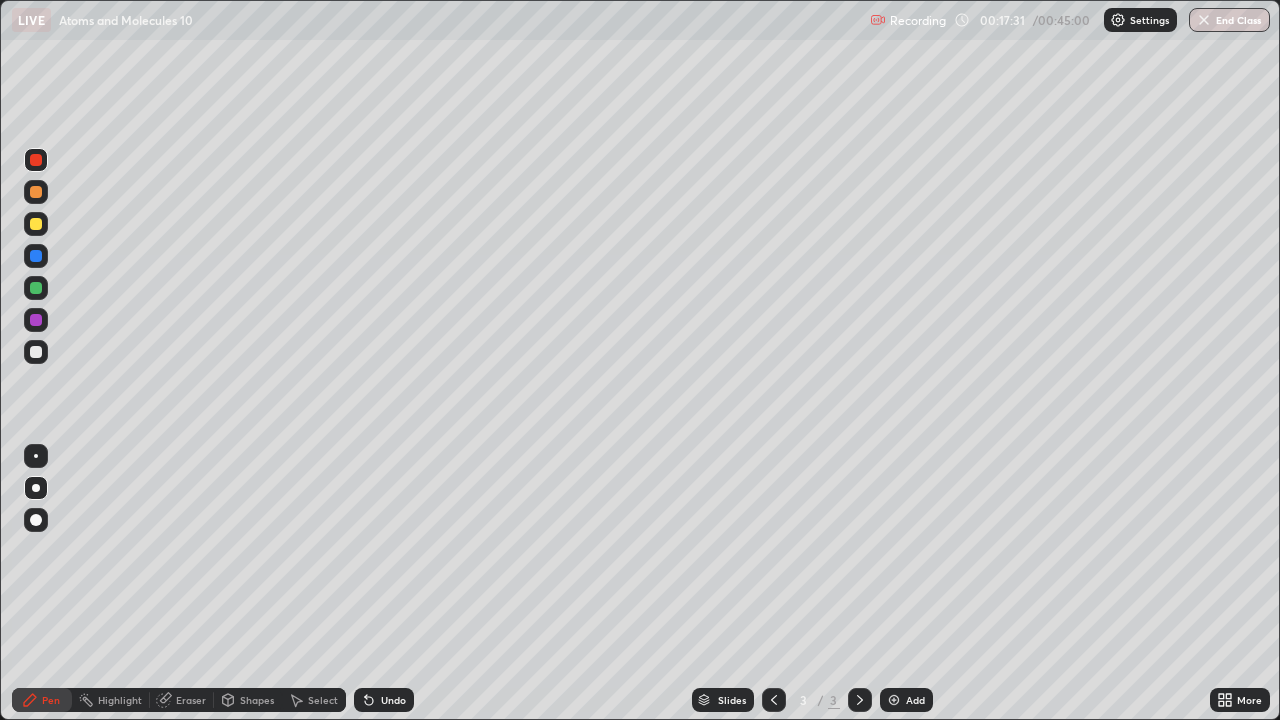 click at bounding box center [36, 160] 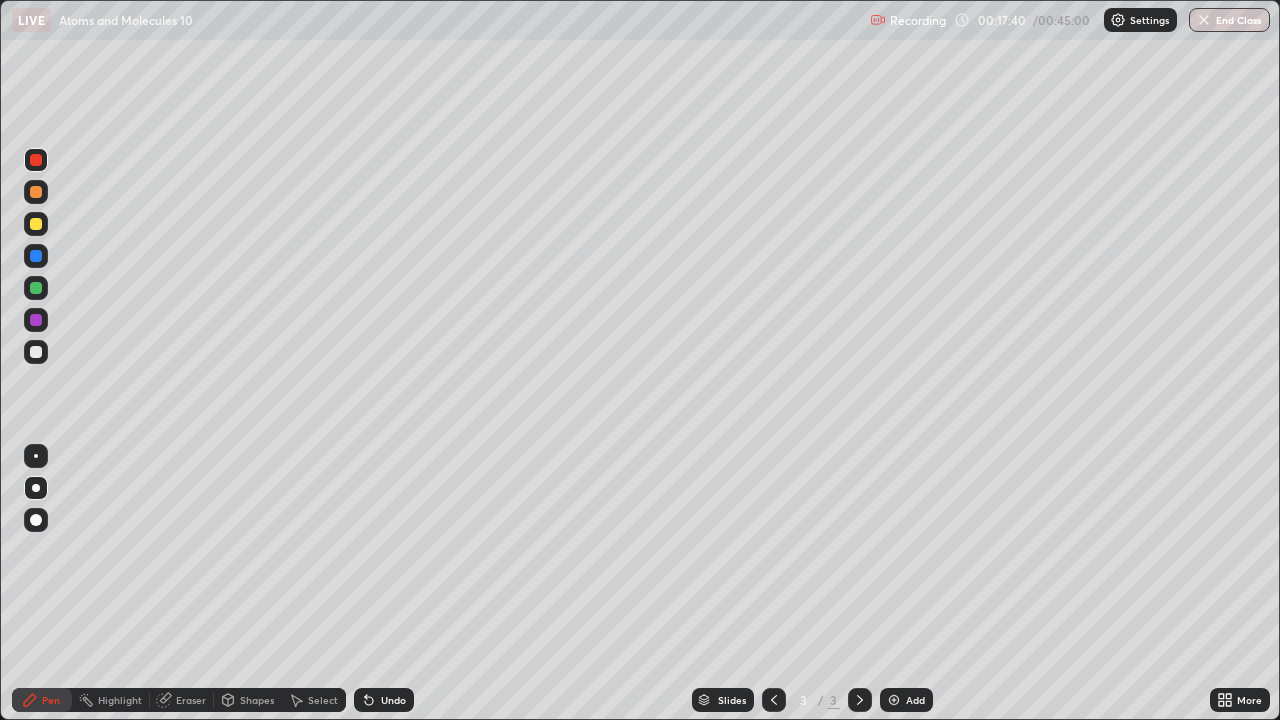 click on "Eraser" at bounding box center (191, 700) 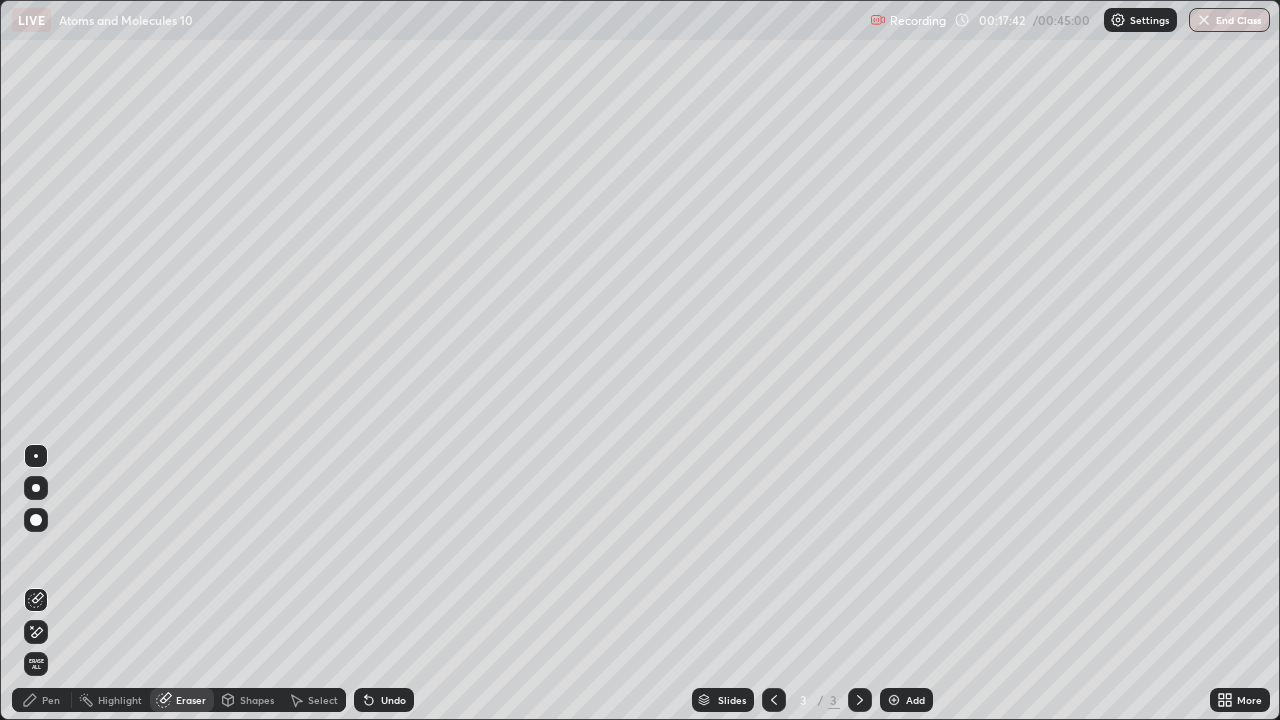 click on "Pen" at bounding box center [51, 700] 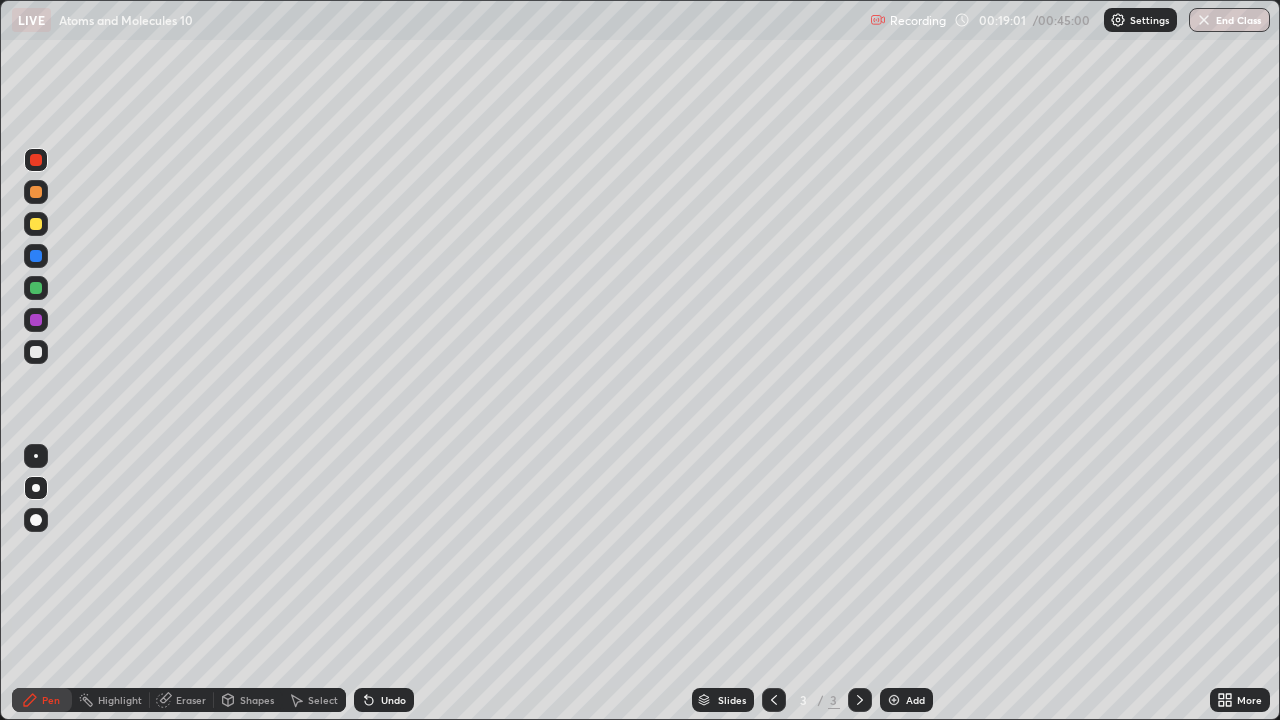 click on "Eraser" at bounding box center [191, 700] 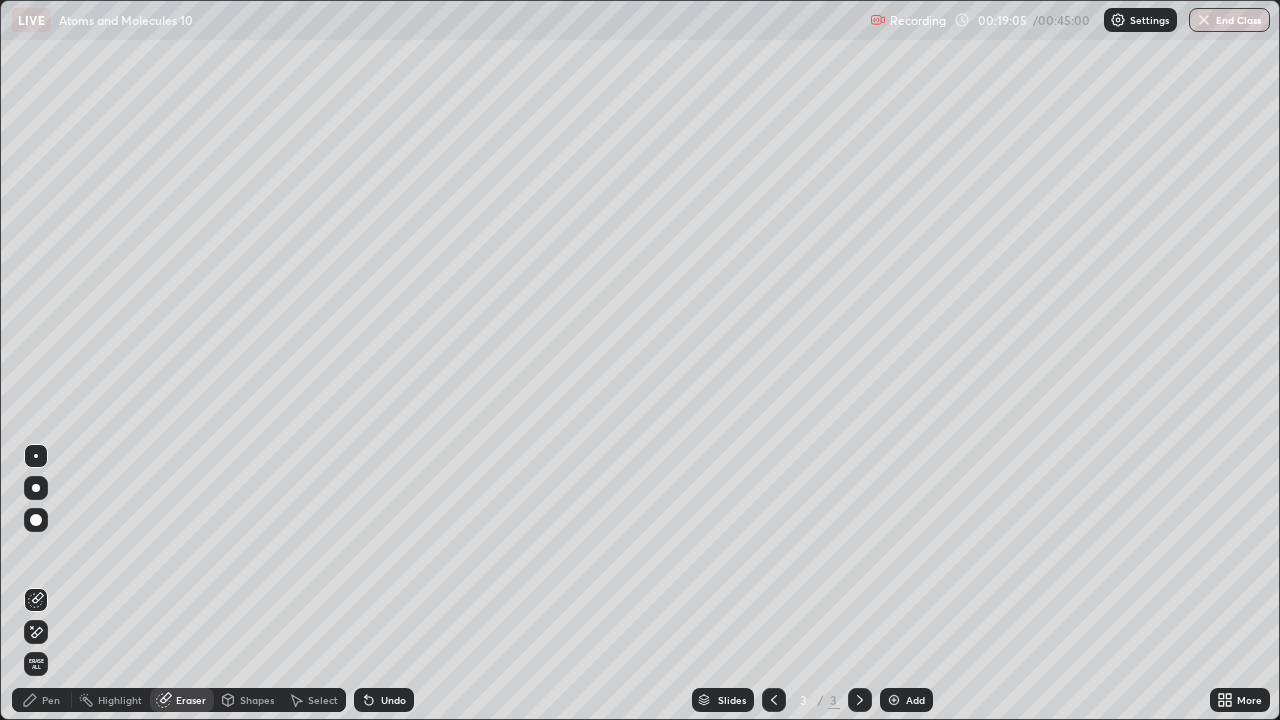 click on "Pen" at bounding box center [42, 700] 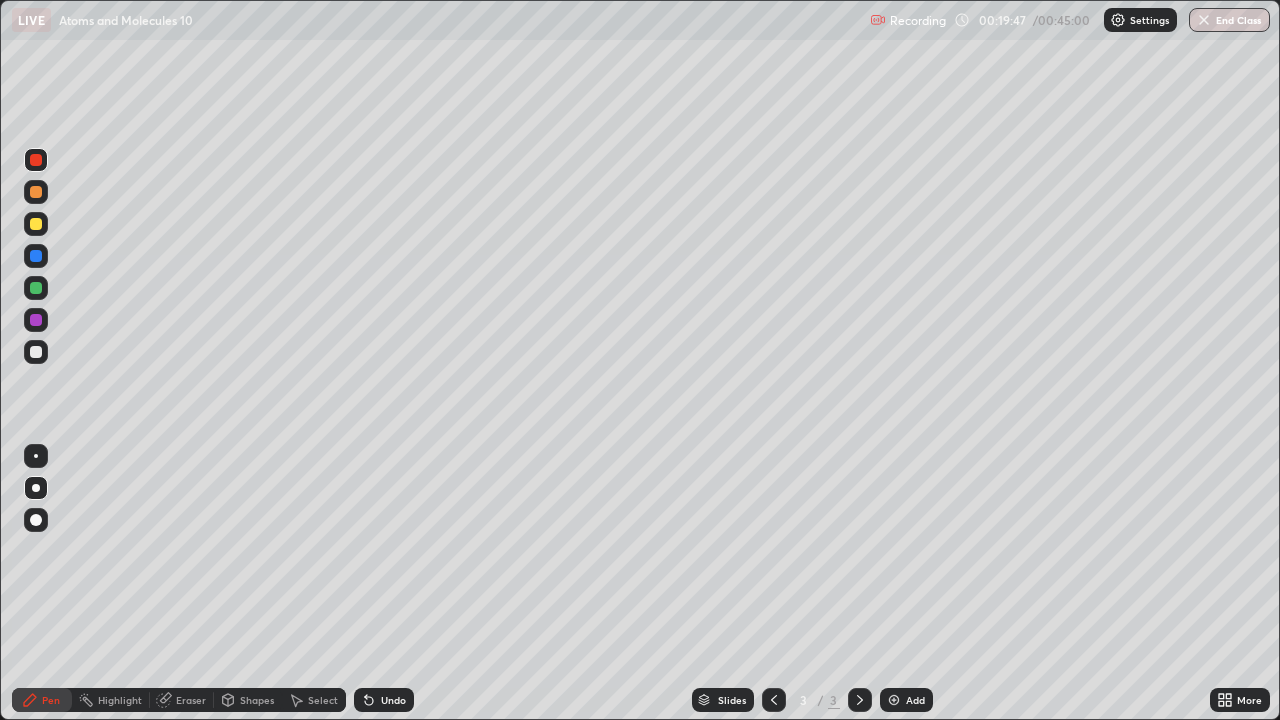 click on "Eraser" at bounding box center (182, 700) 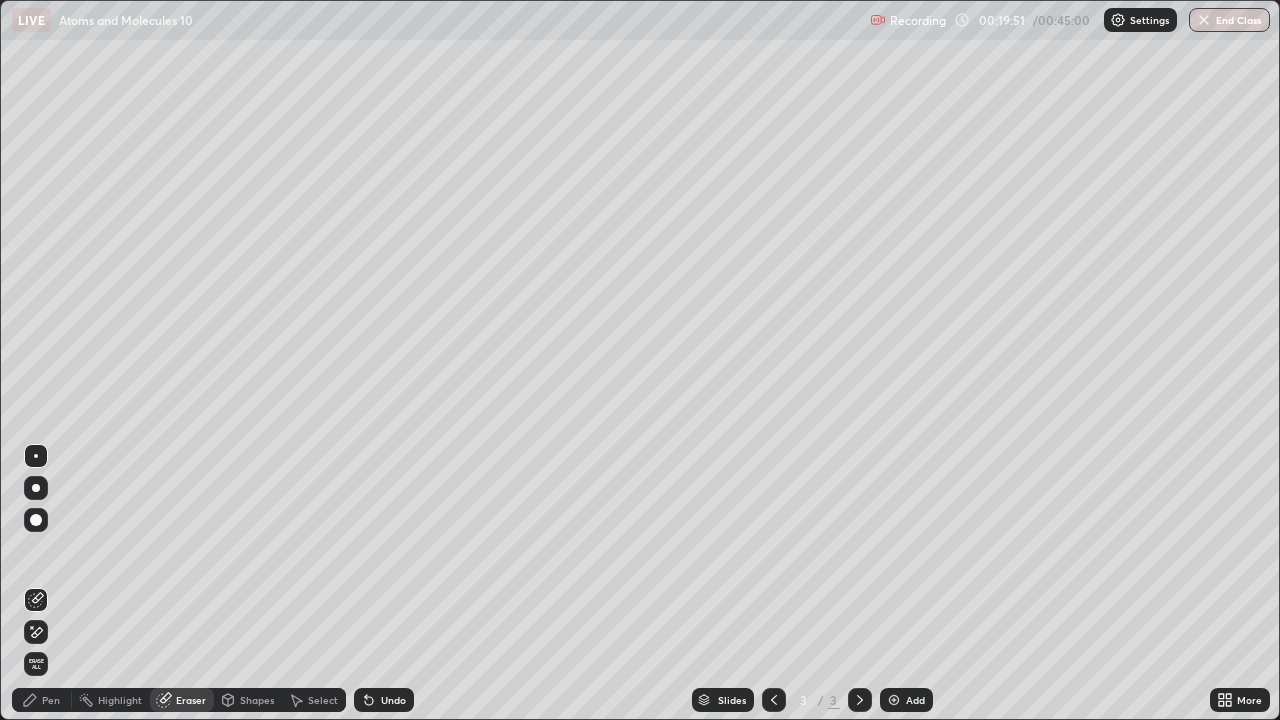 click on "Pen" at bounding box center (51, 700) 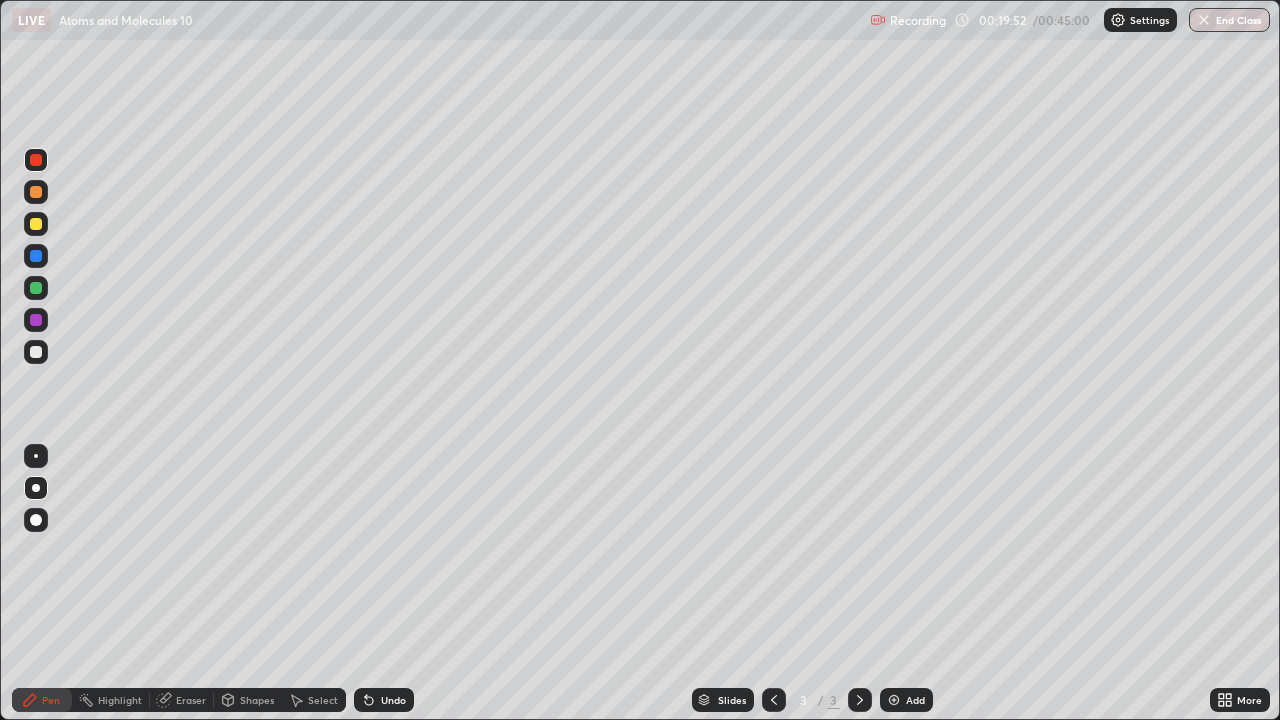 click at bounding box center [36, 160] 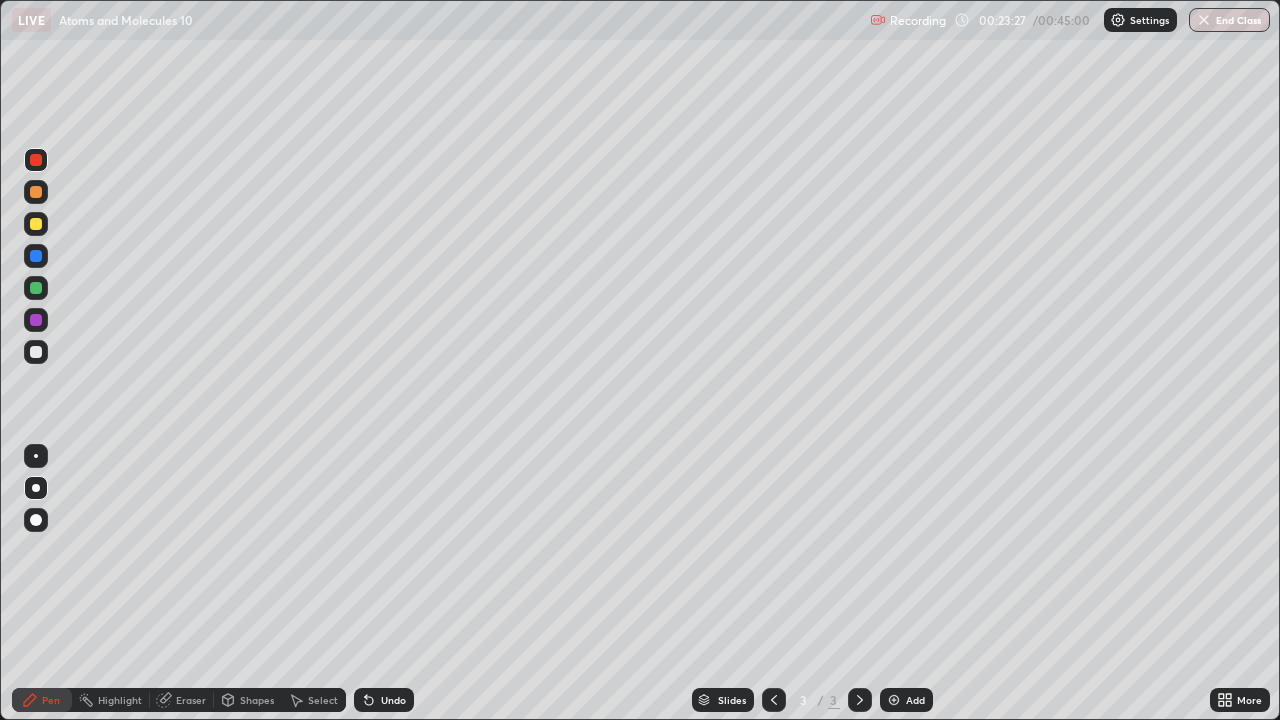 click 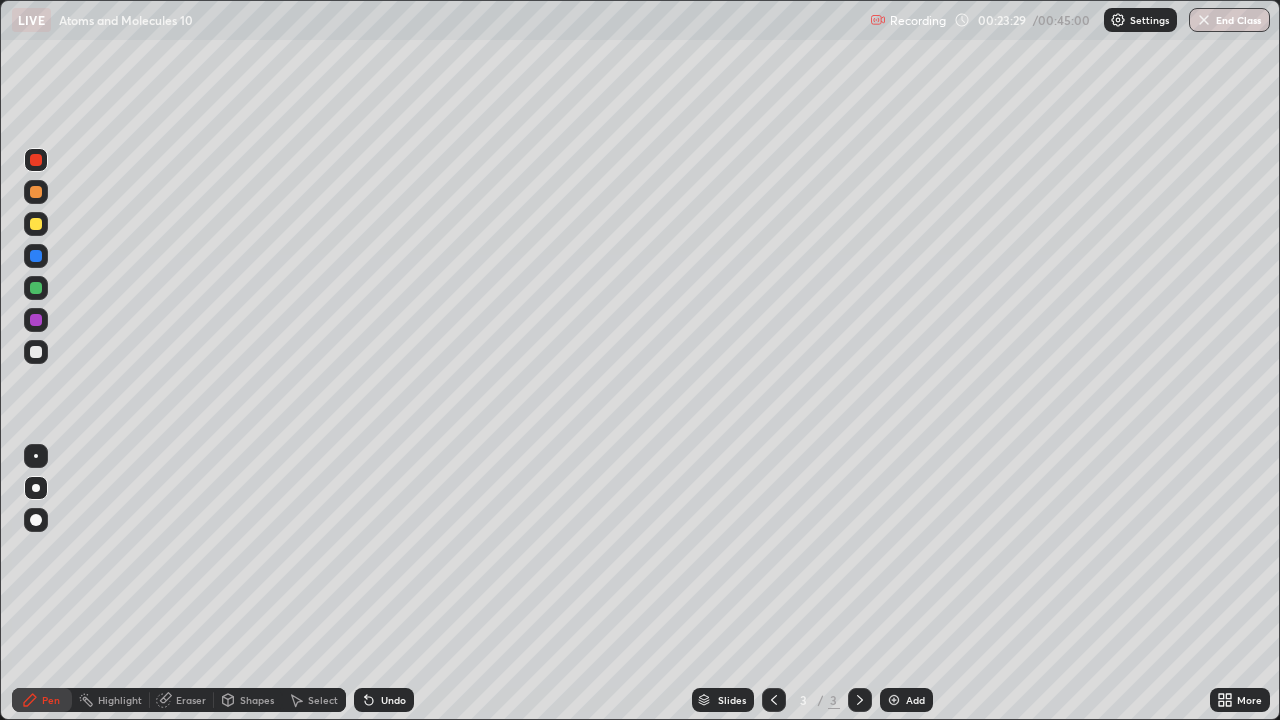 click at bounding box center (894, 700) 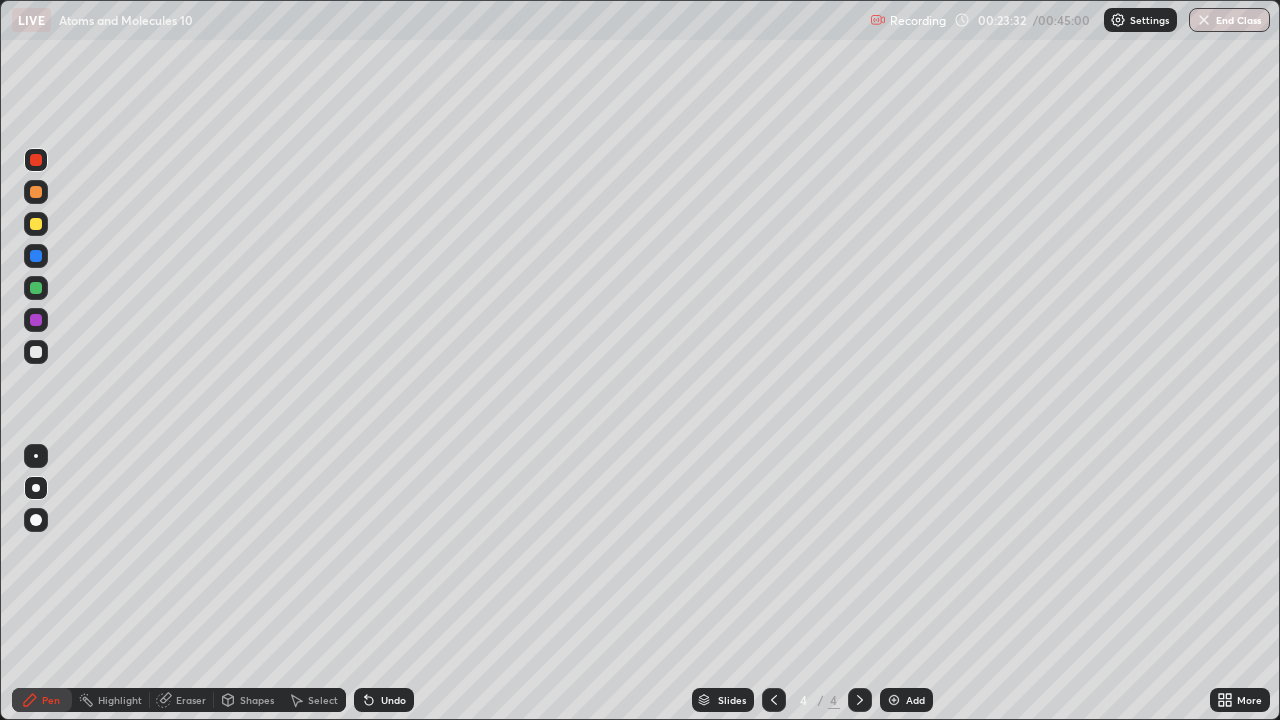 click at bounding box center (36, 320) 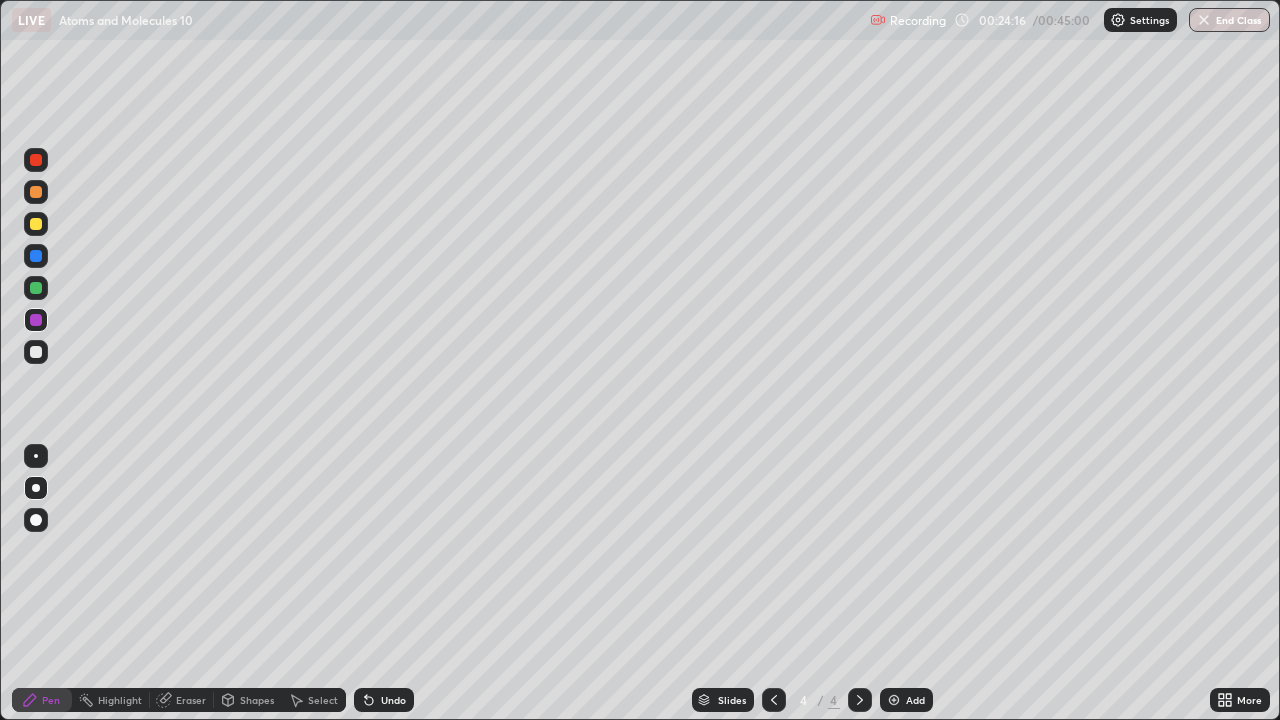 click on "Eraser" at bounding box center (191, 700) 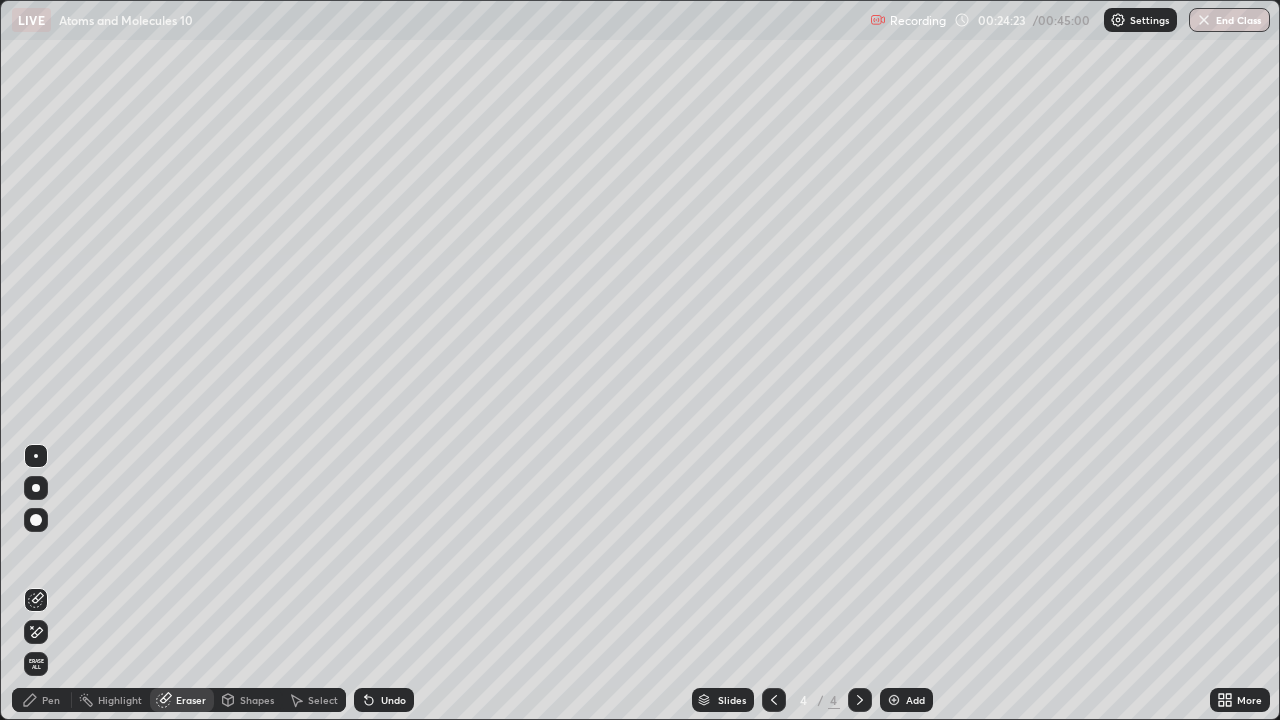 click on "Pen" at bounding box center (51, 700) 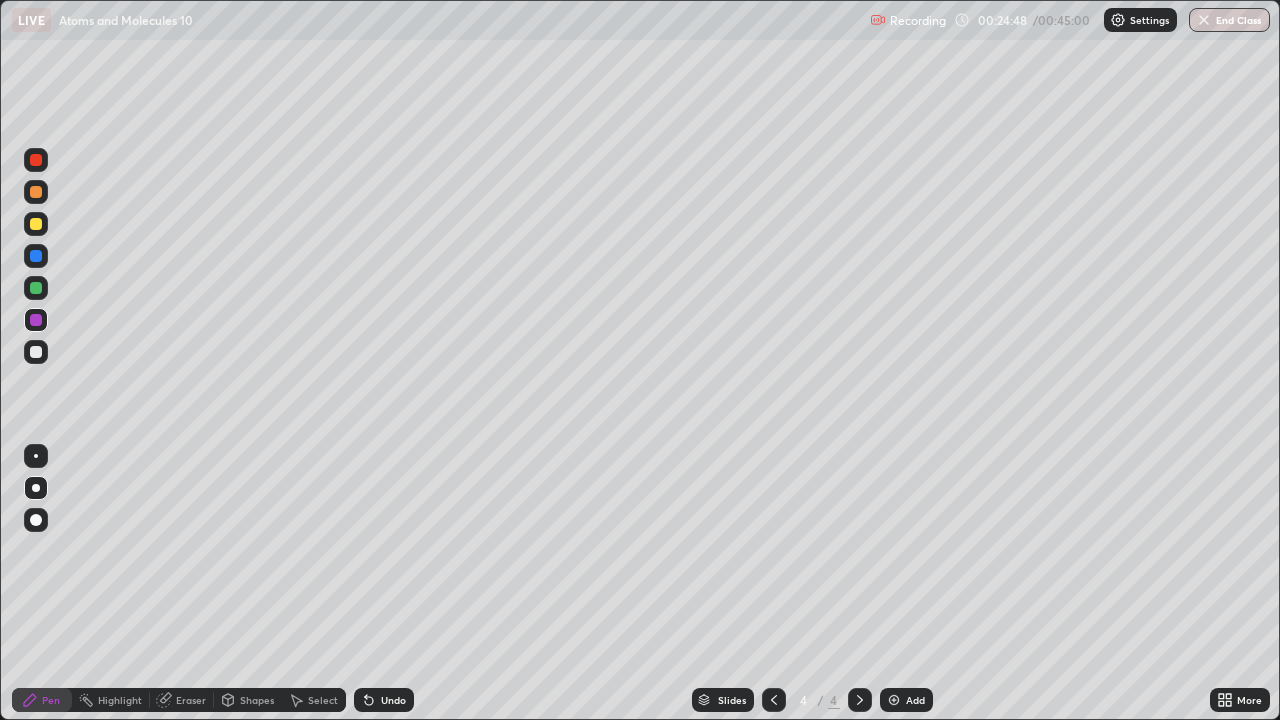 click on "Eraser" at bounding box center [191, 700] 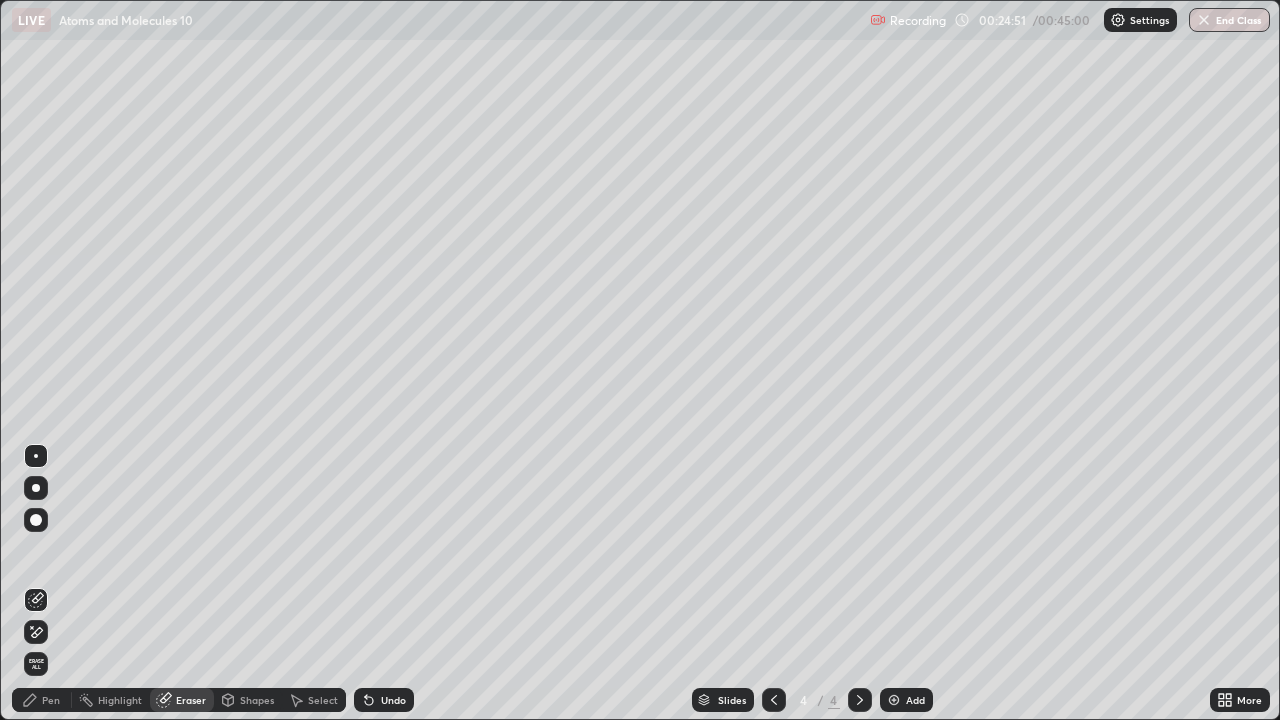 click on "Pen" at bounding box center (51, 700) 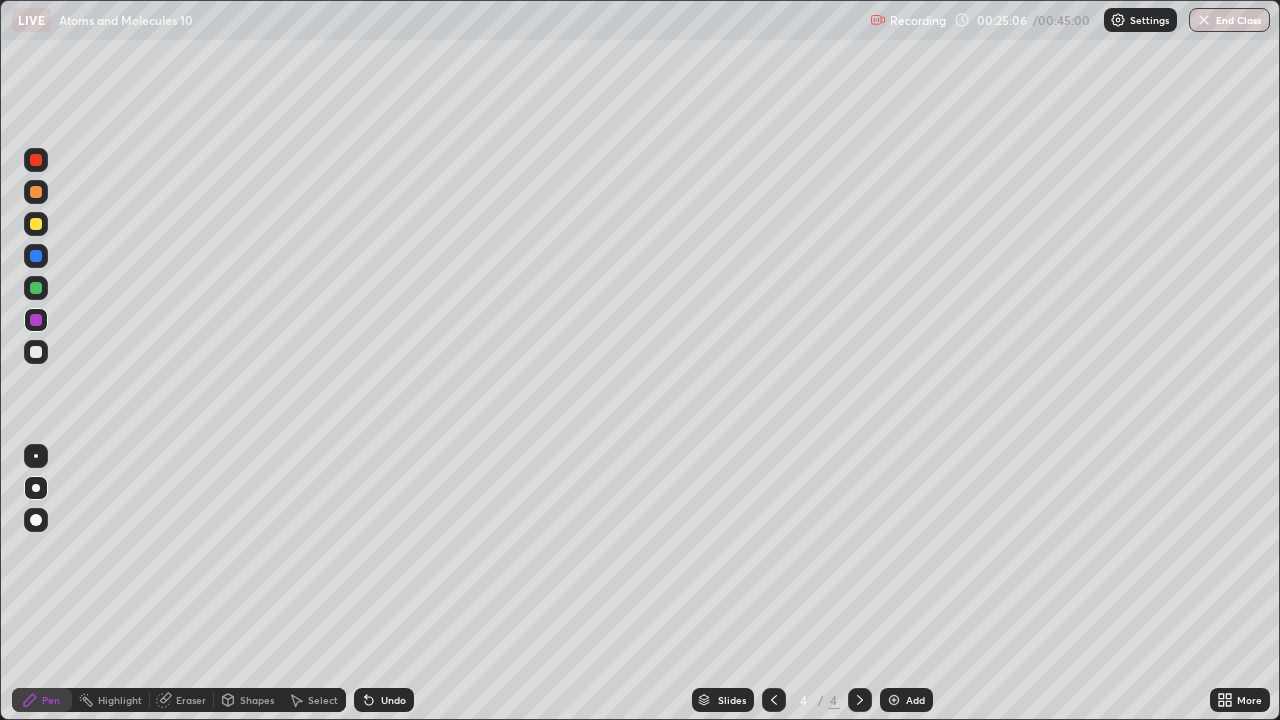 click on "Eraser" at bounding box center [191, 700] 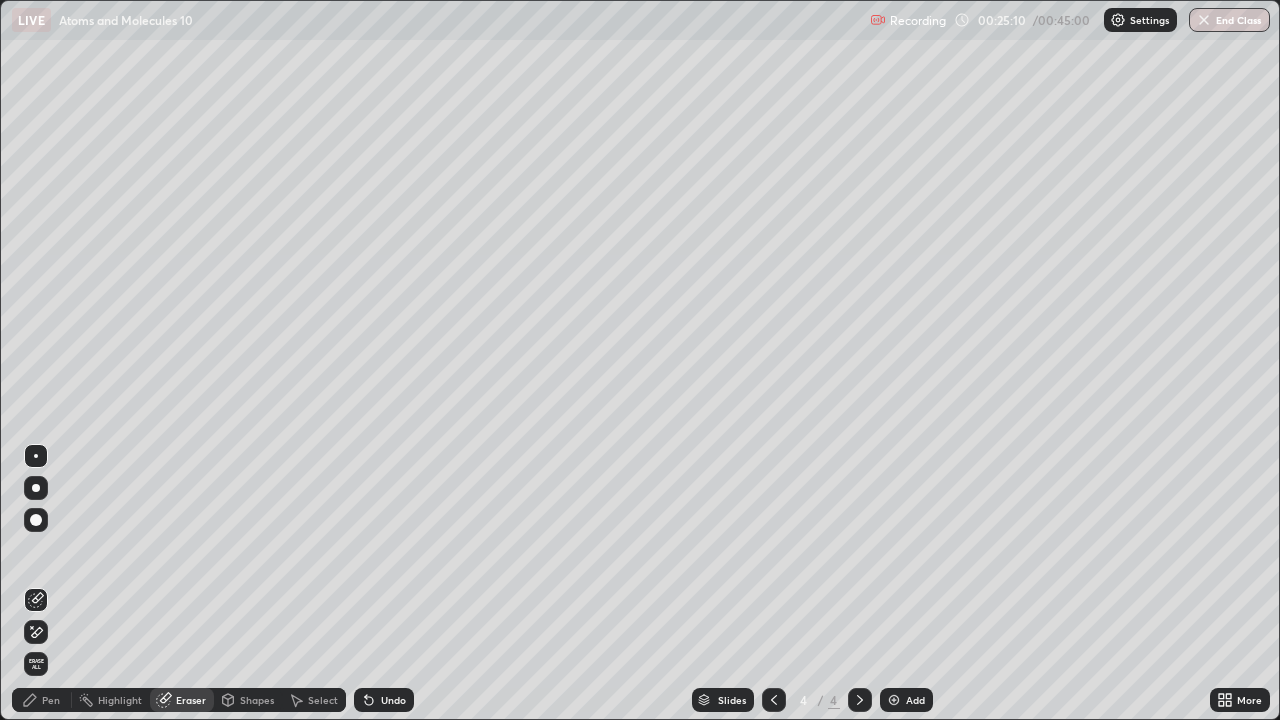 click on "Pen" at bounding box center [51, 700] 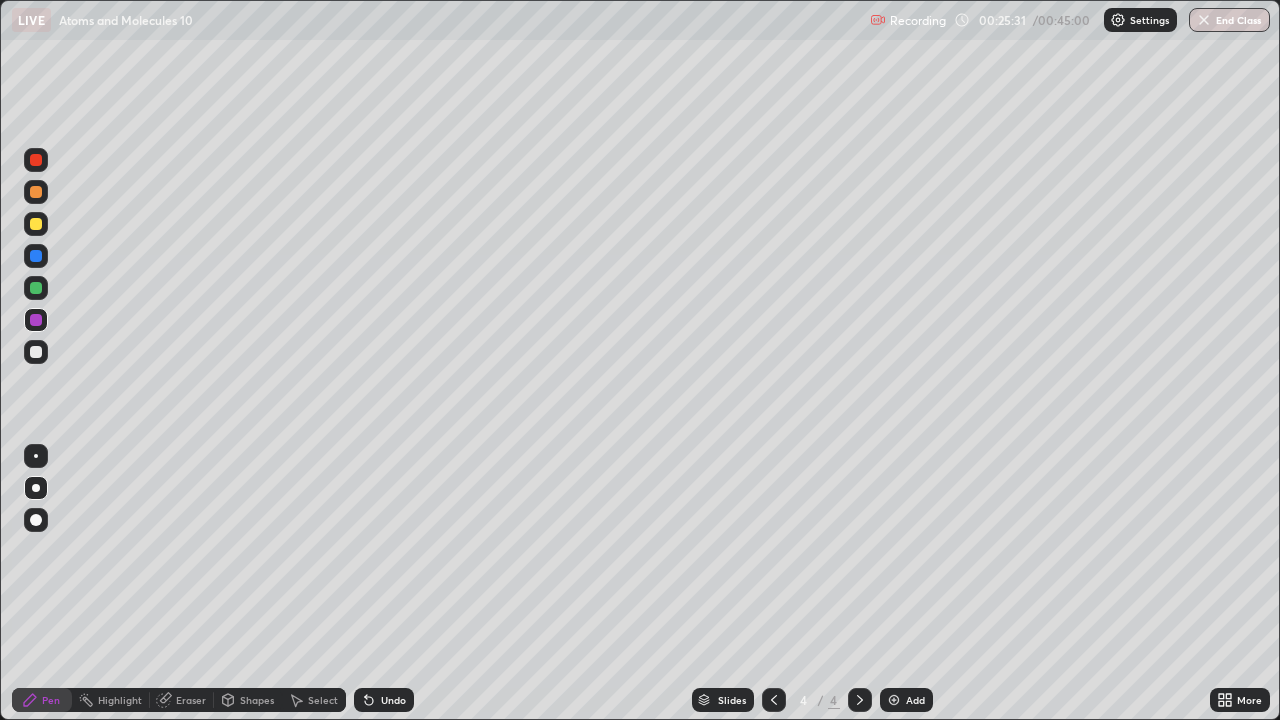 click on "Eraser" at bounding box center (191, 700) 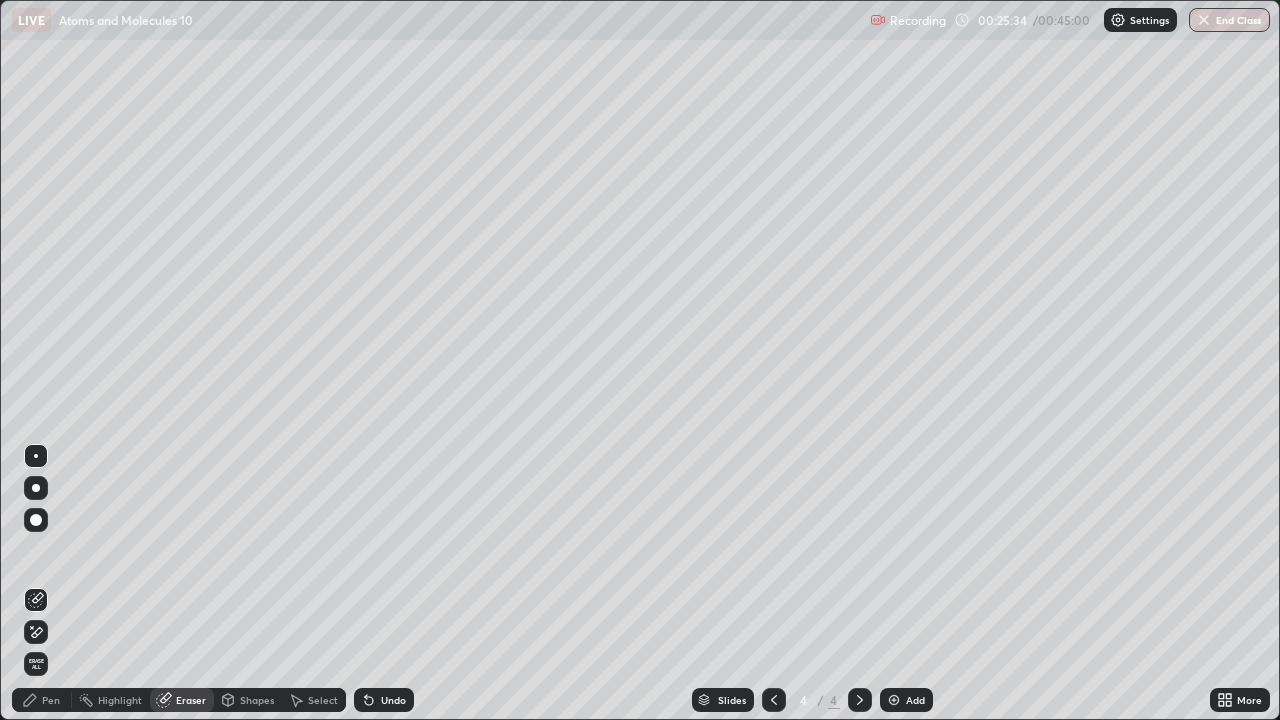 click on "Pen" at bounding box center (51, 700) 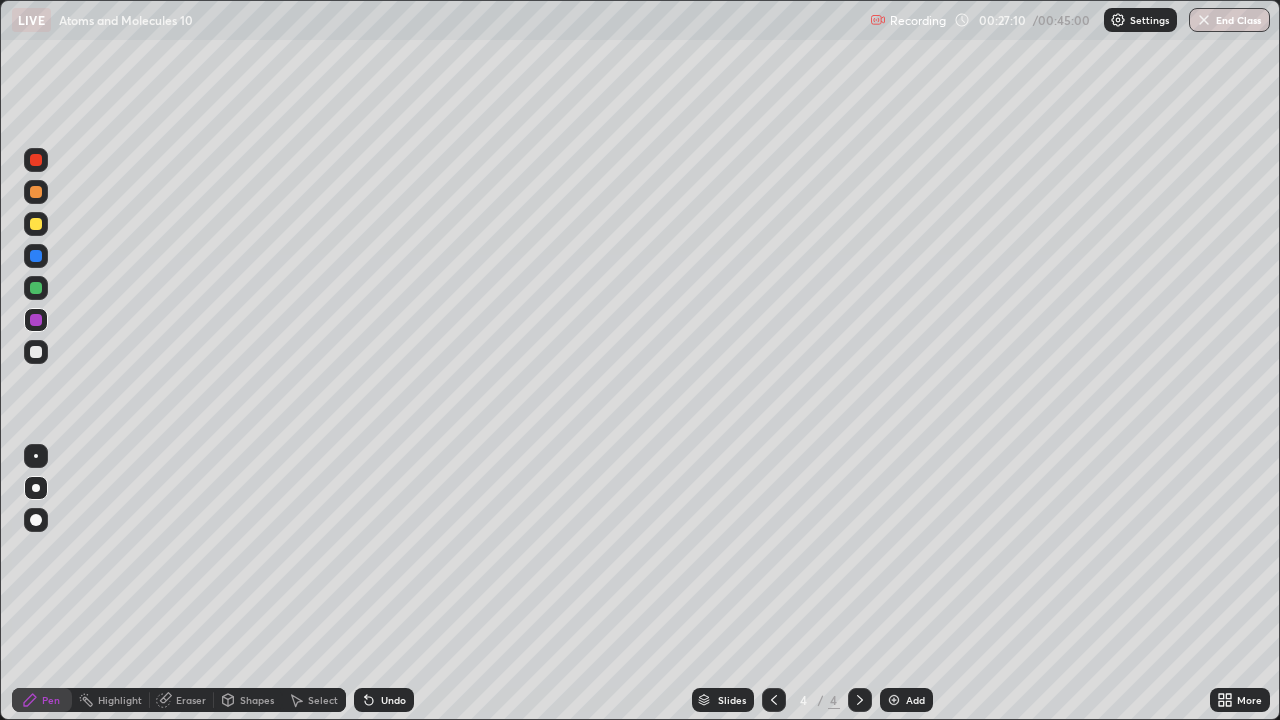click on "Eraser" at bounding box center (182, 700) 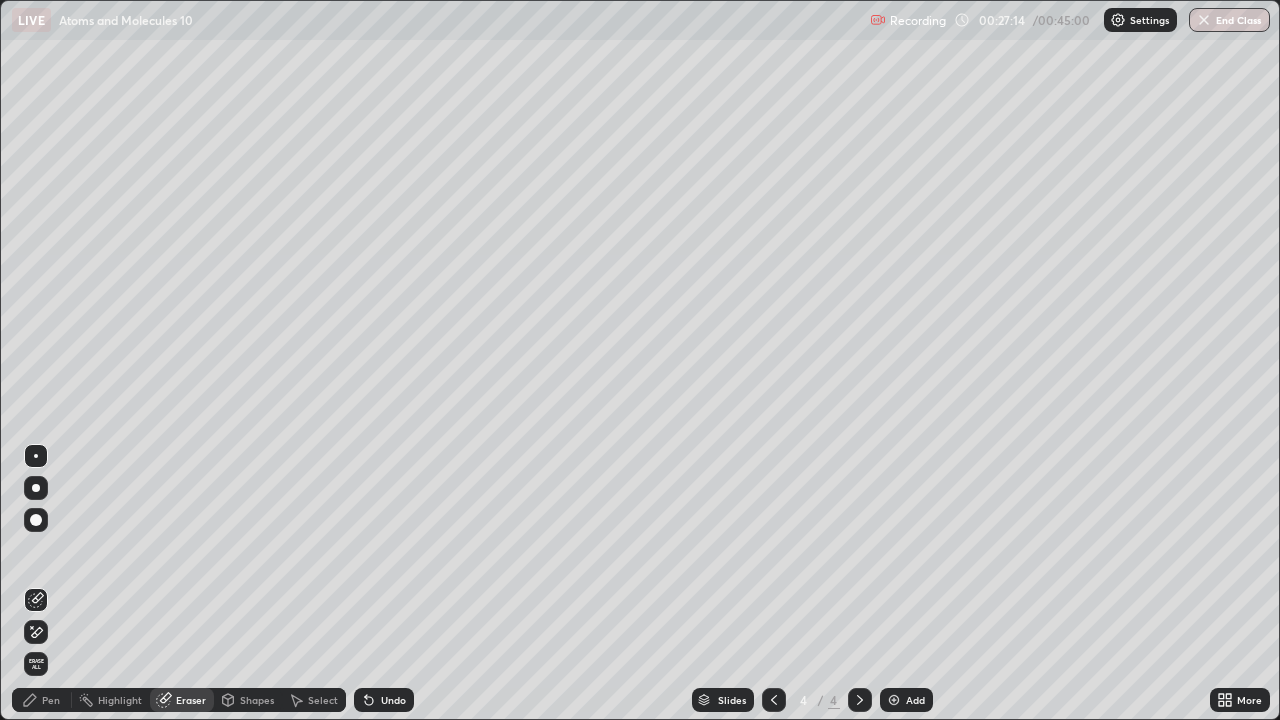 click on "Pen" at bounding box center (42, 700) 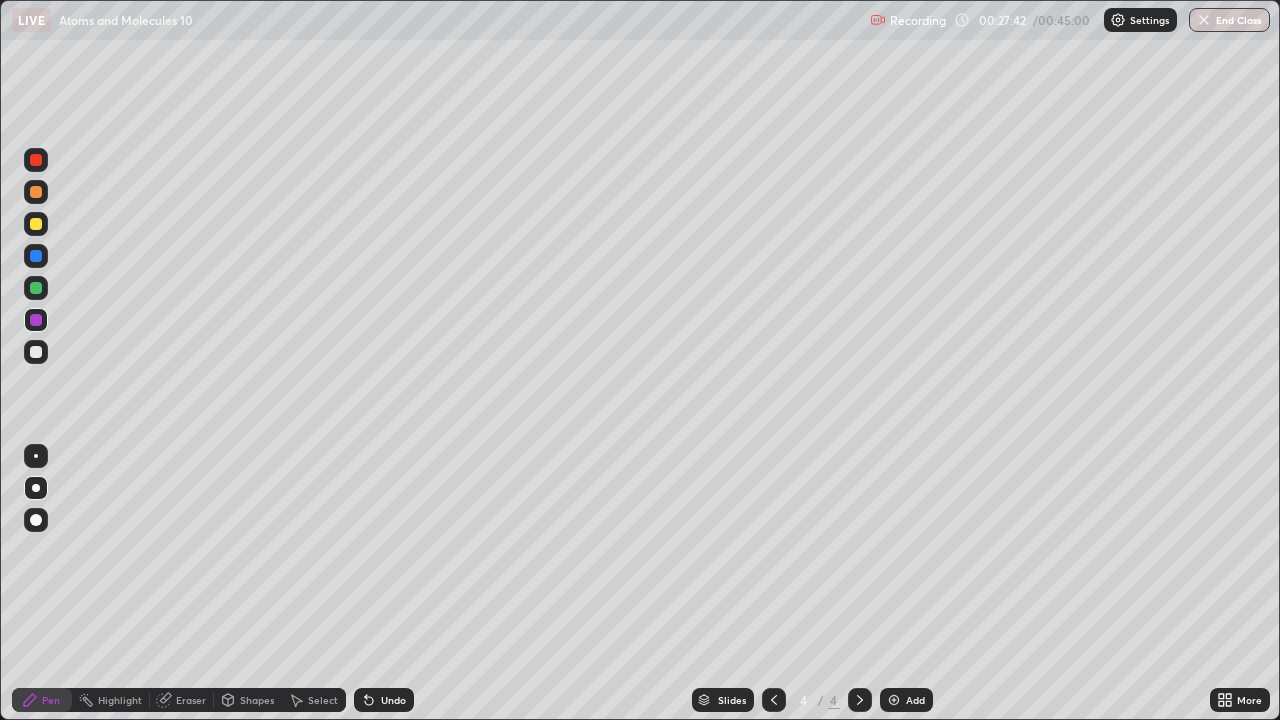 click on "Eraser" at bounding box center (191, 700) 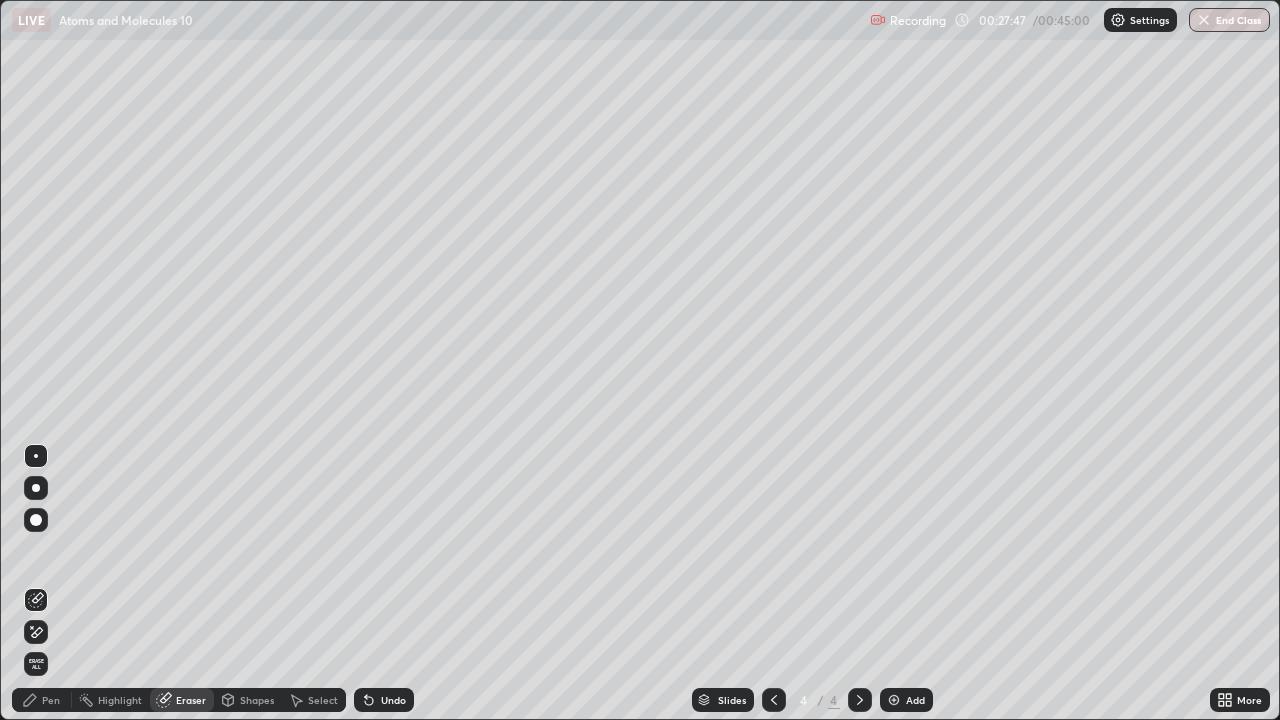 click on "Pen" at bounding box center [51, 700] 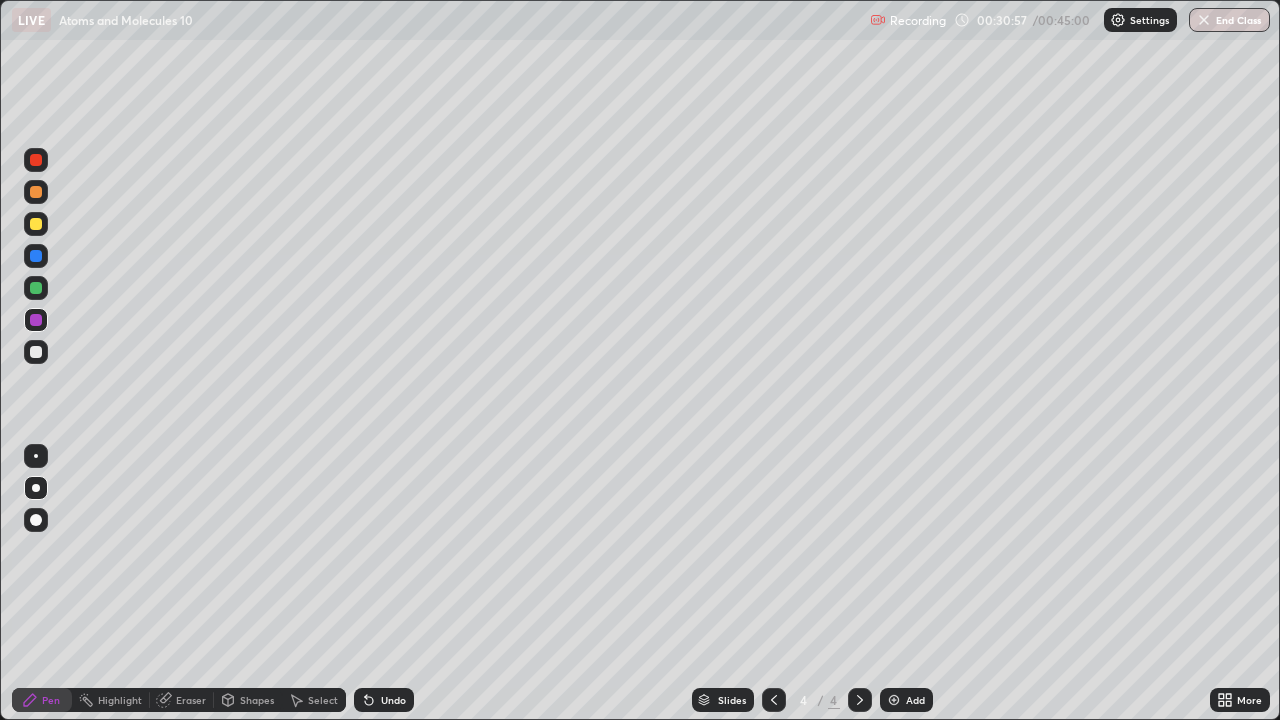 click 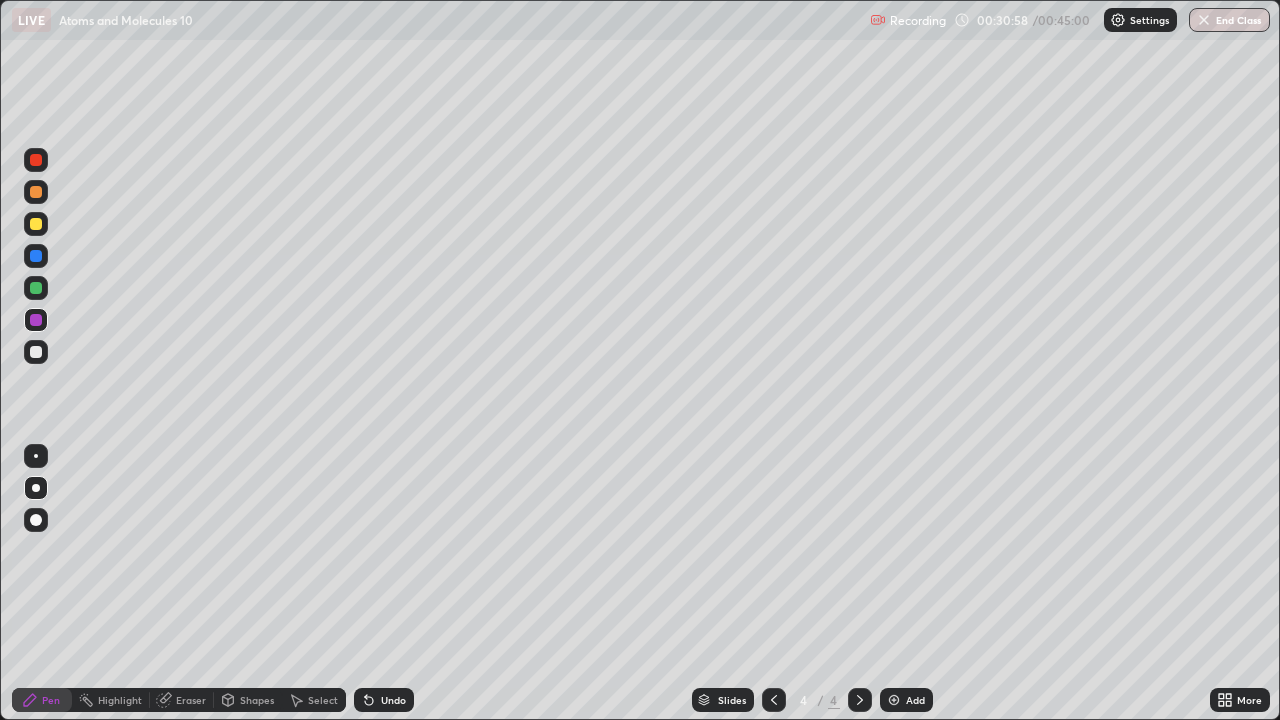 click at bounding box center [894, 700] 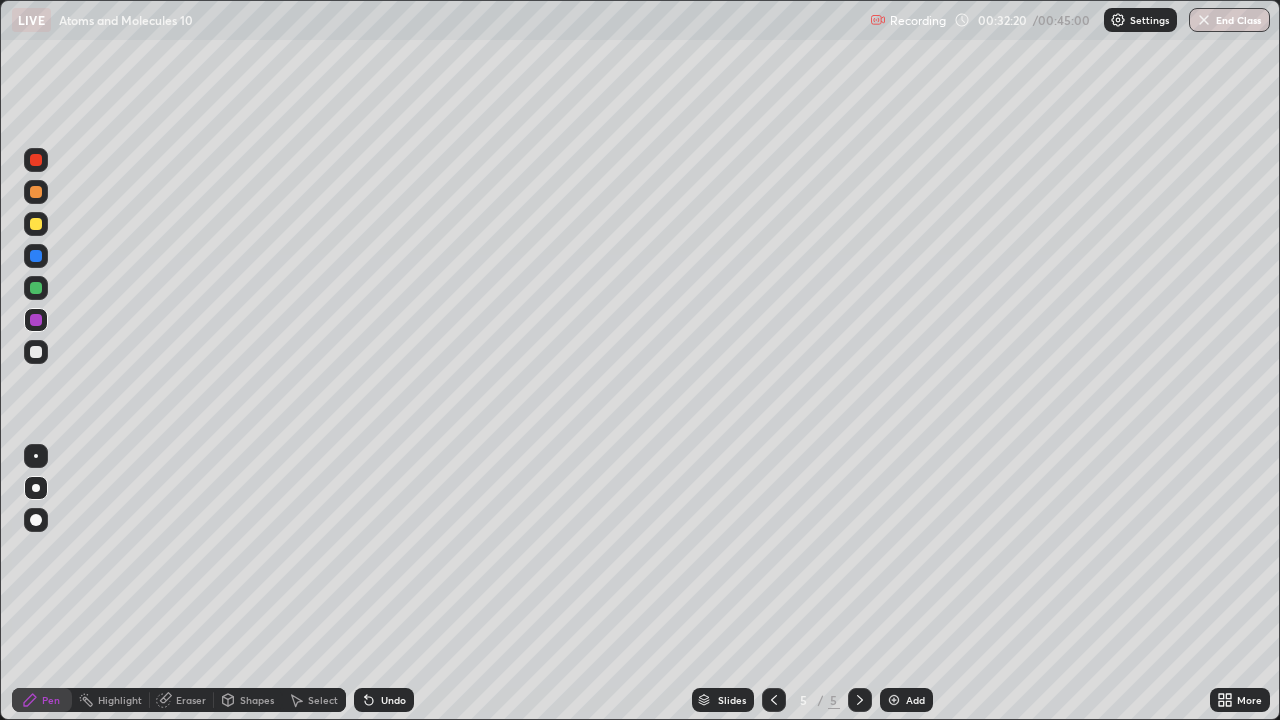click on "Eraser" at bounding box center [191, 700] 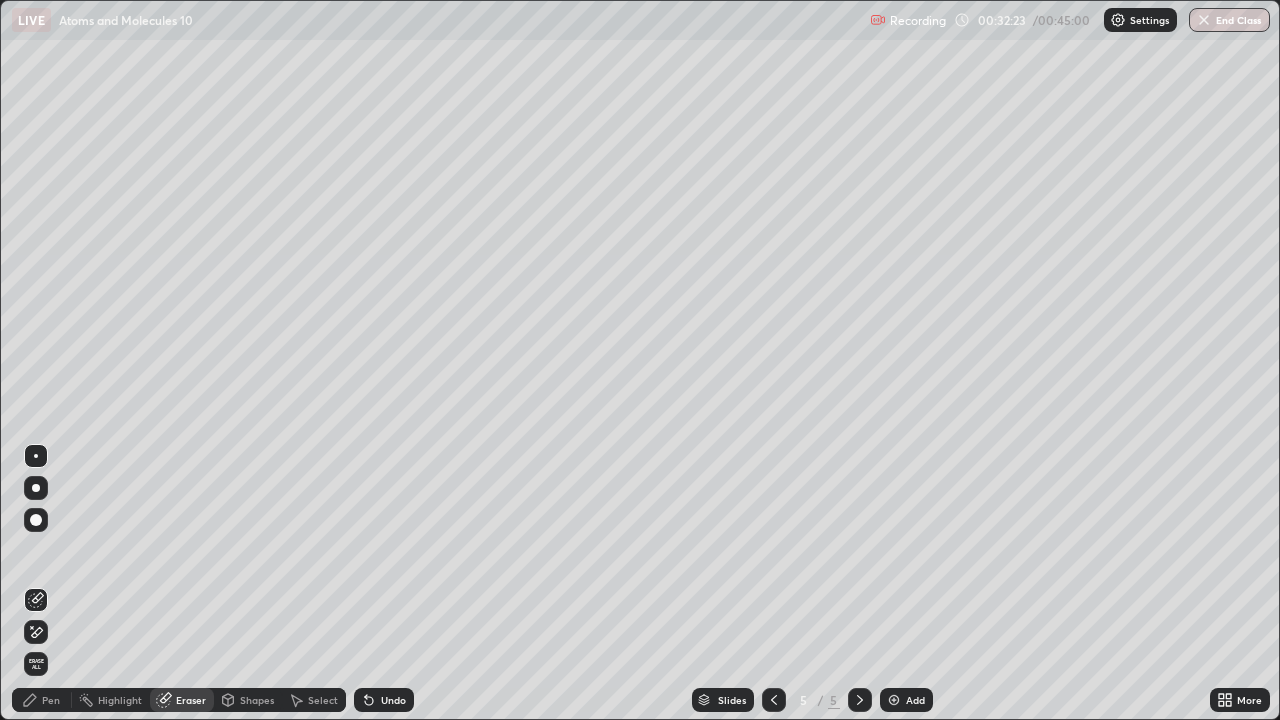 click on "Pen" at bounding box center (51, 700) 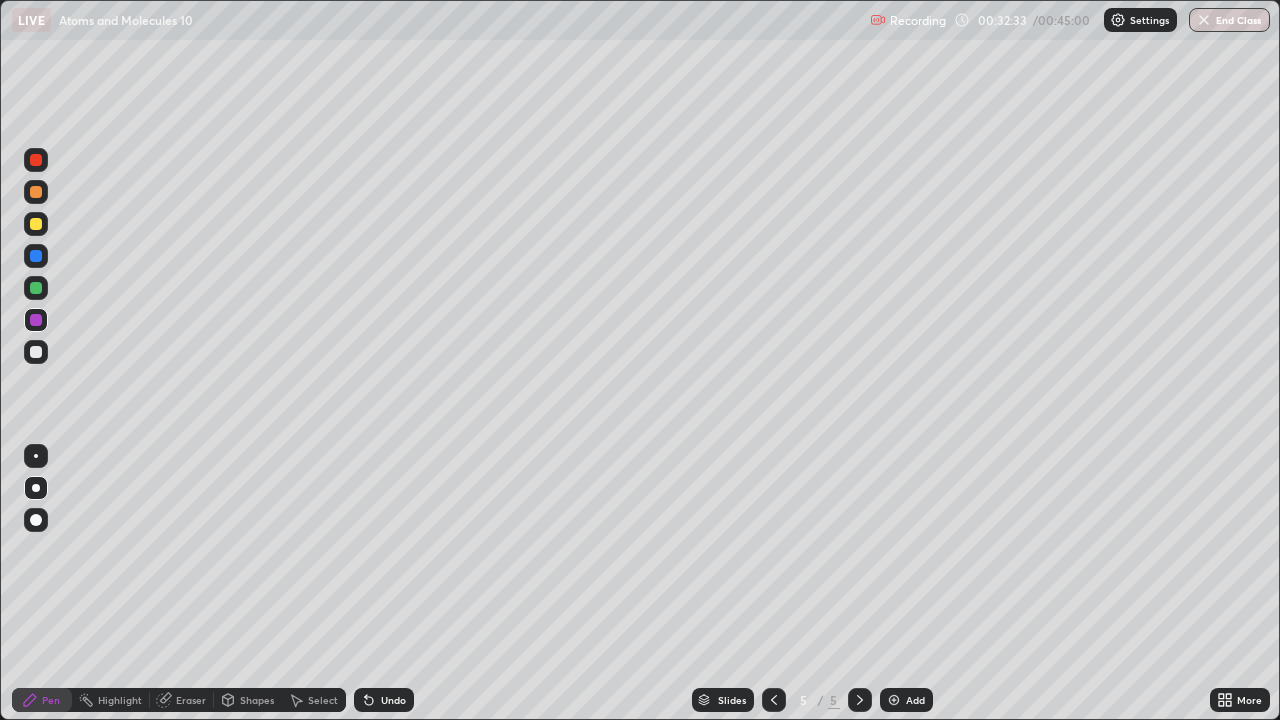 click on "Eraser" at bounding box center (182, 700) 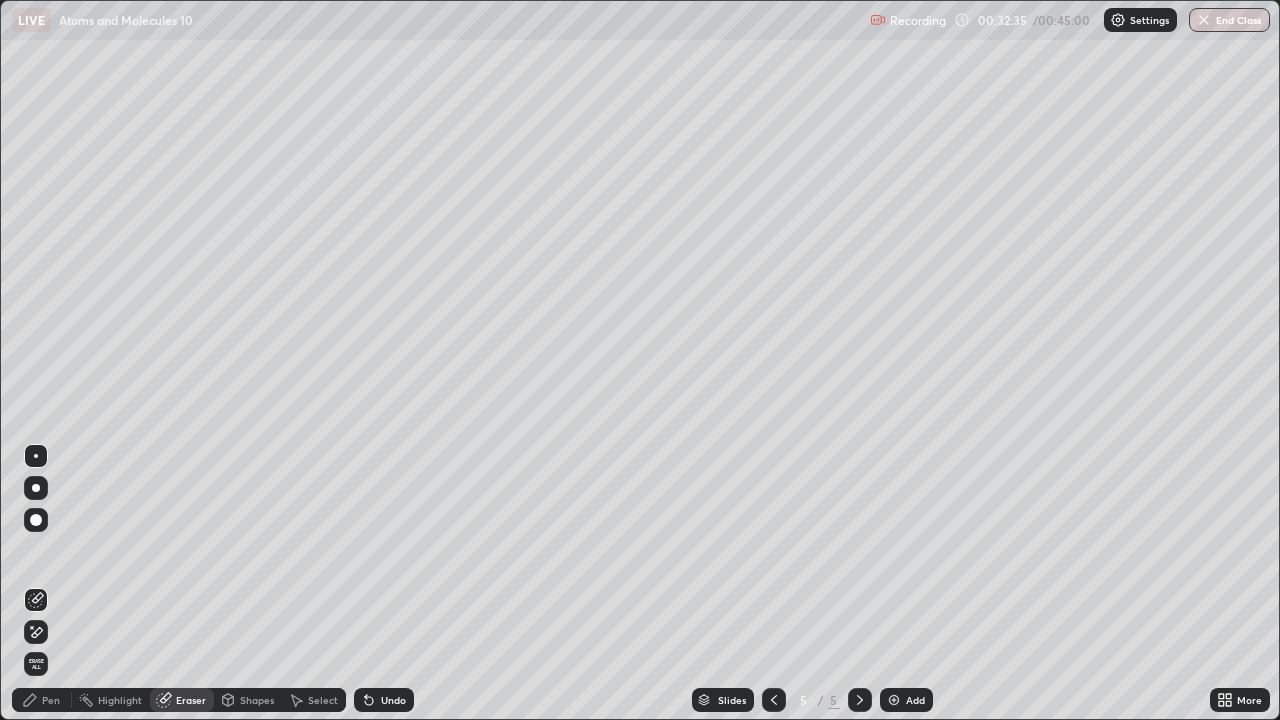 click on "Pen" at bounding box center (51, 700) 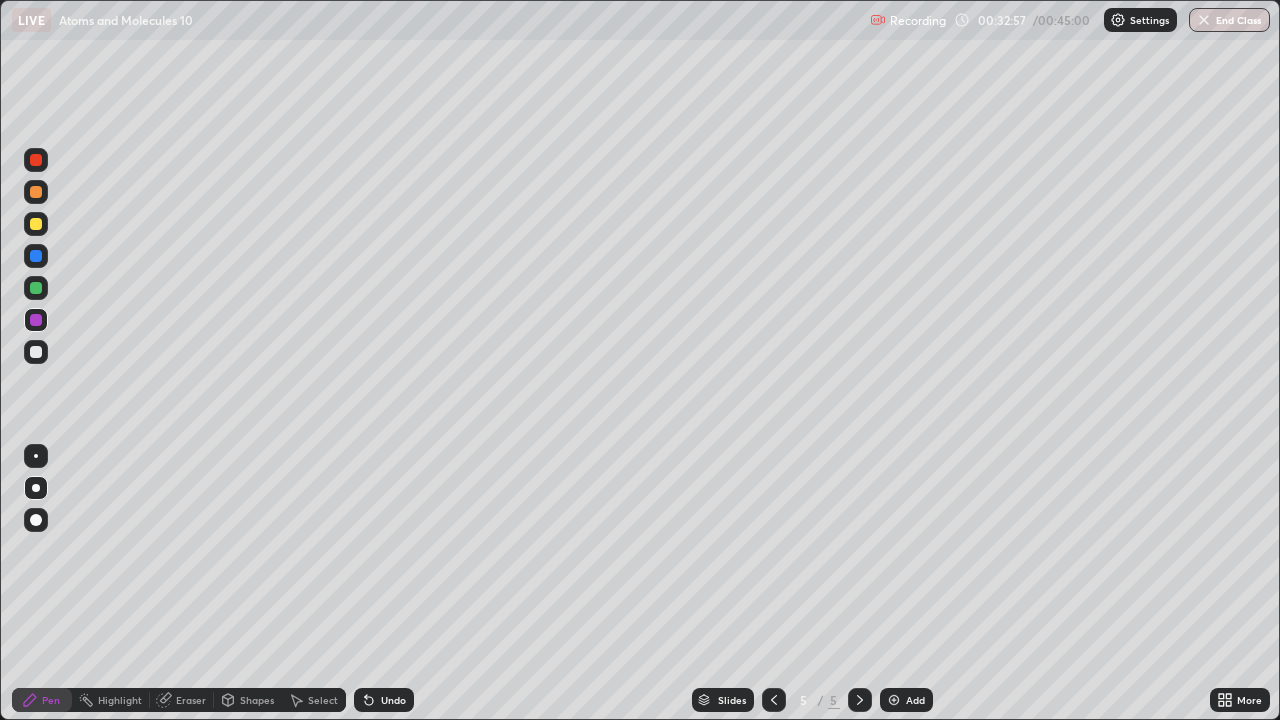 click on "Eraser" at bounding box center [191, 700] 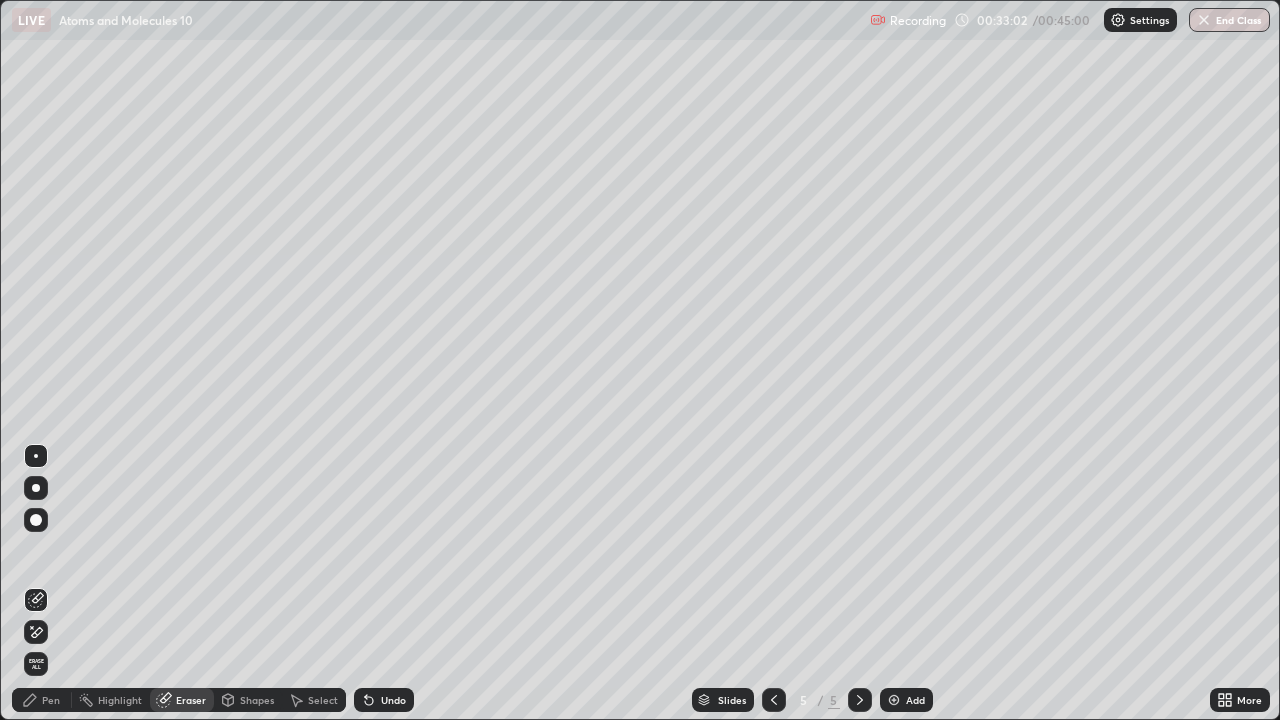 click on "Pen" at bounding box center (51, 700) 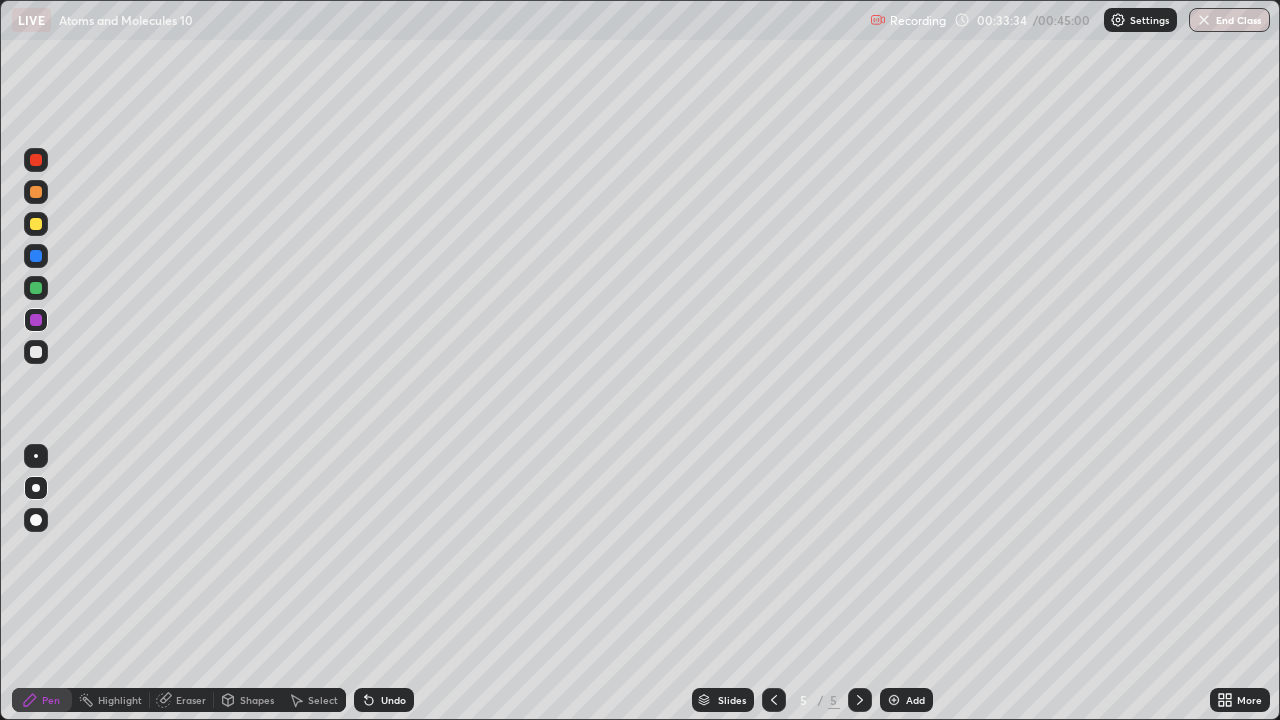 click 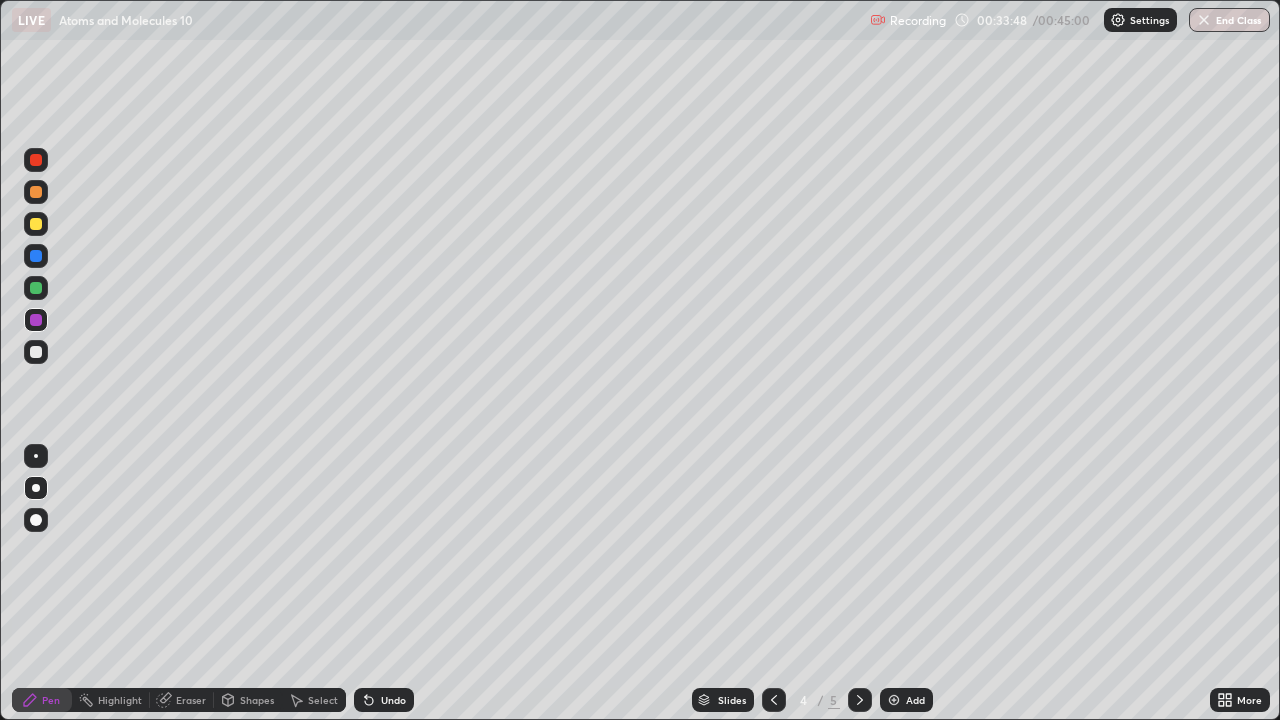 click on "Eraser" at bounding box center (191, 700) 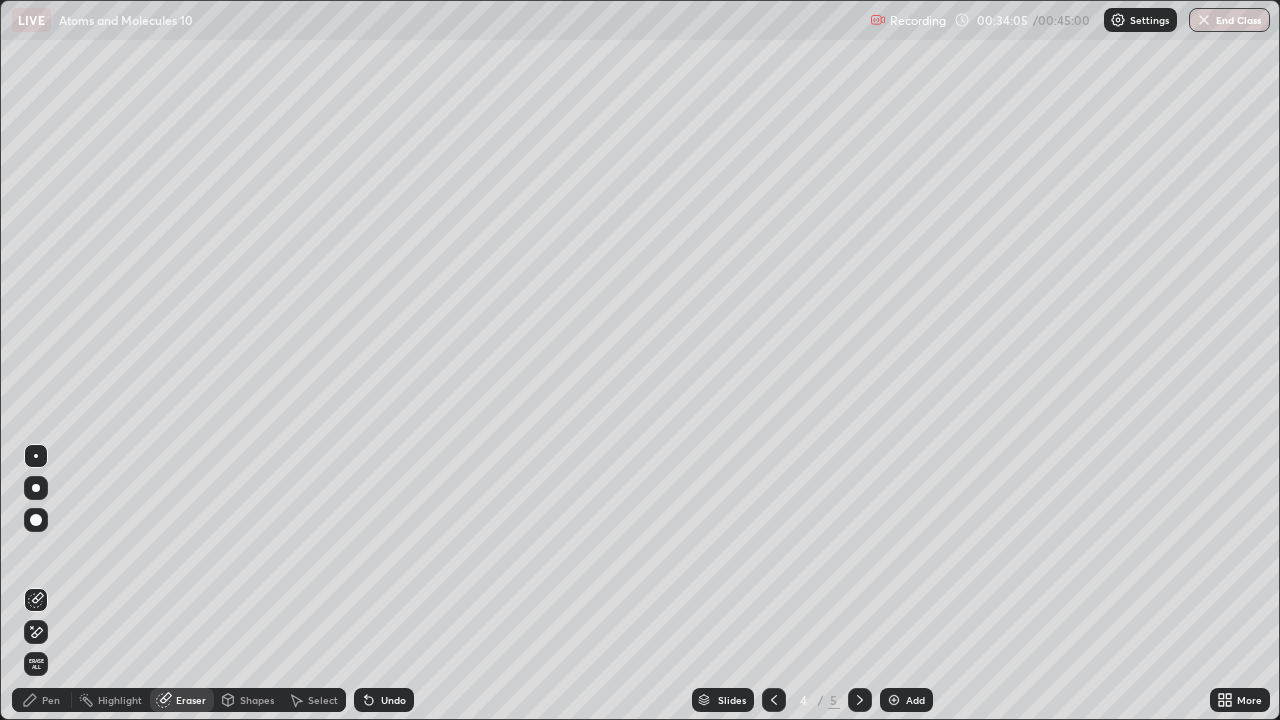 click on "Pen" at bounding box center (51, 700) 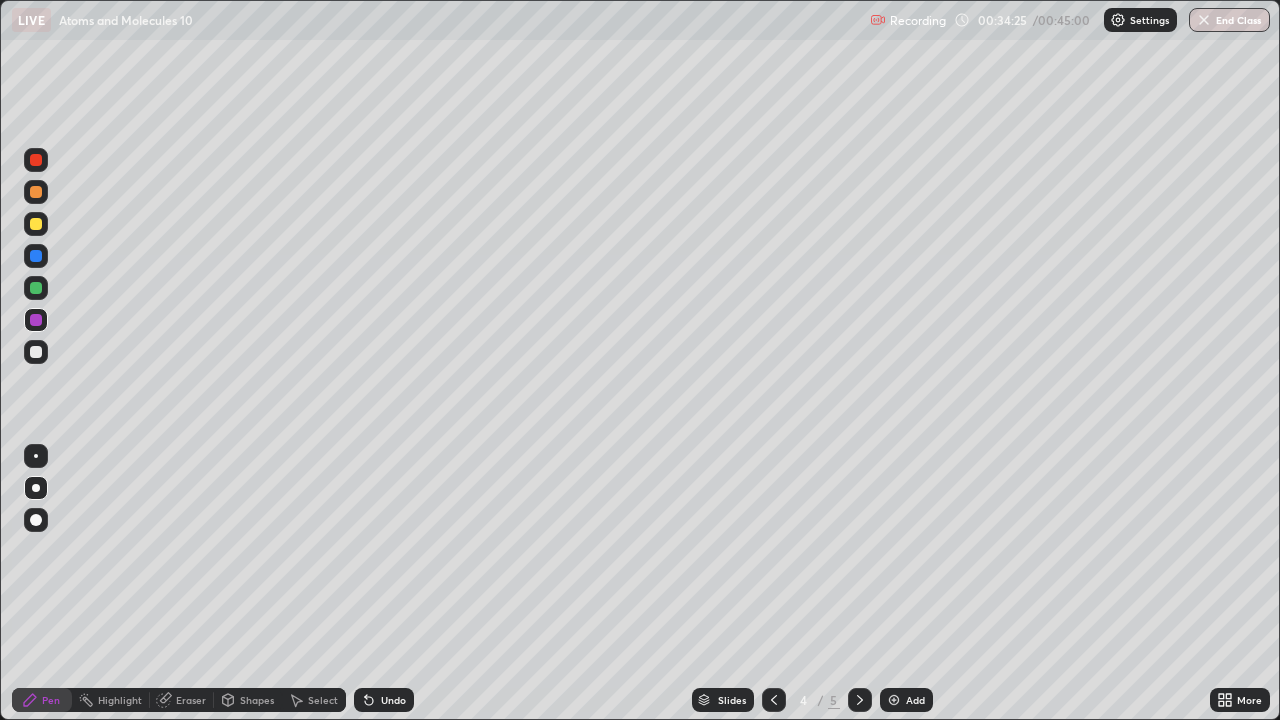 click on "Eraser" at bounding box center (182, 700) 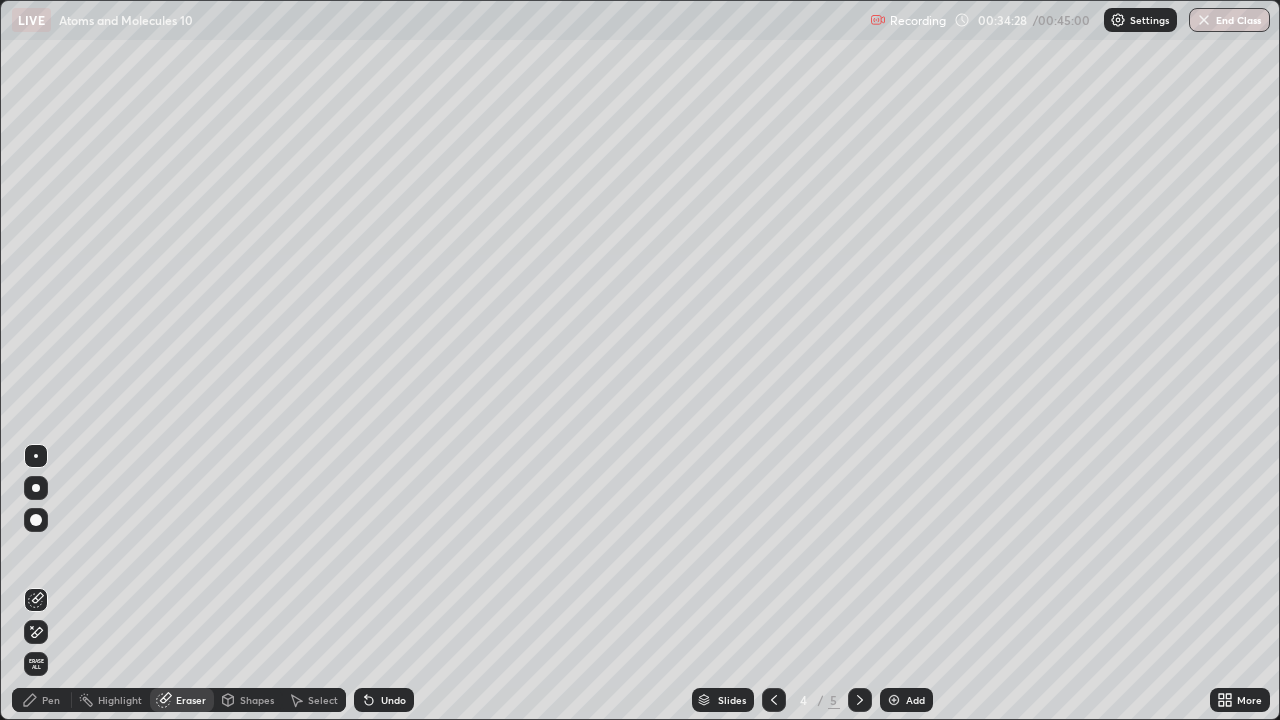 click on "Pen" at bounding box center (51, 700) 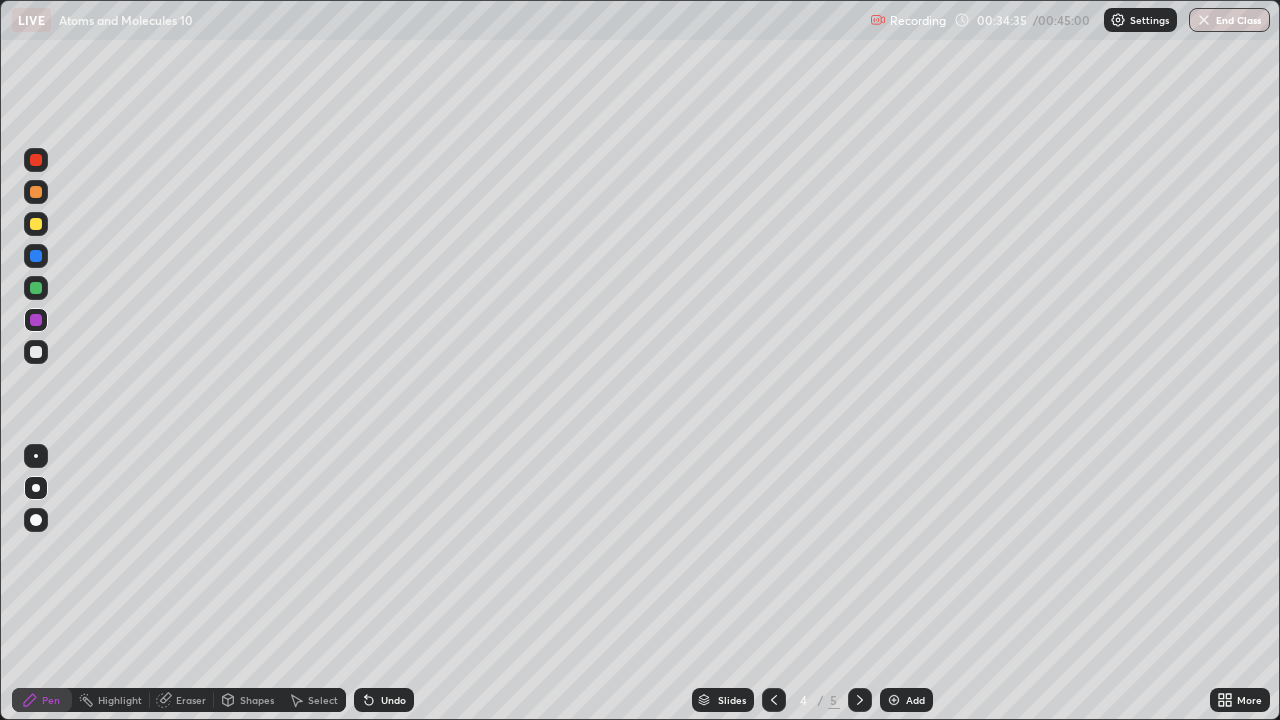 click on "Eraser" at bounding box center [191, 700] 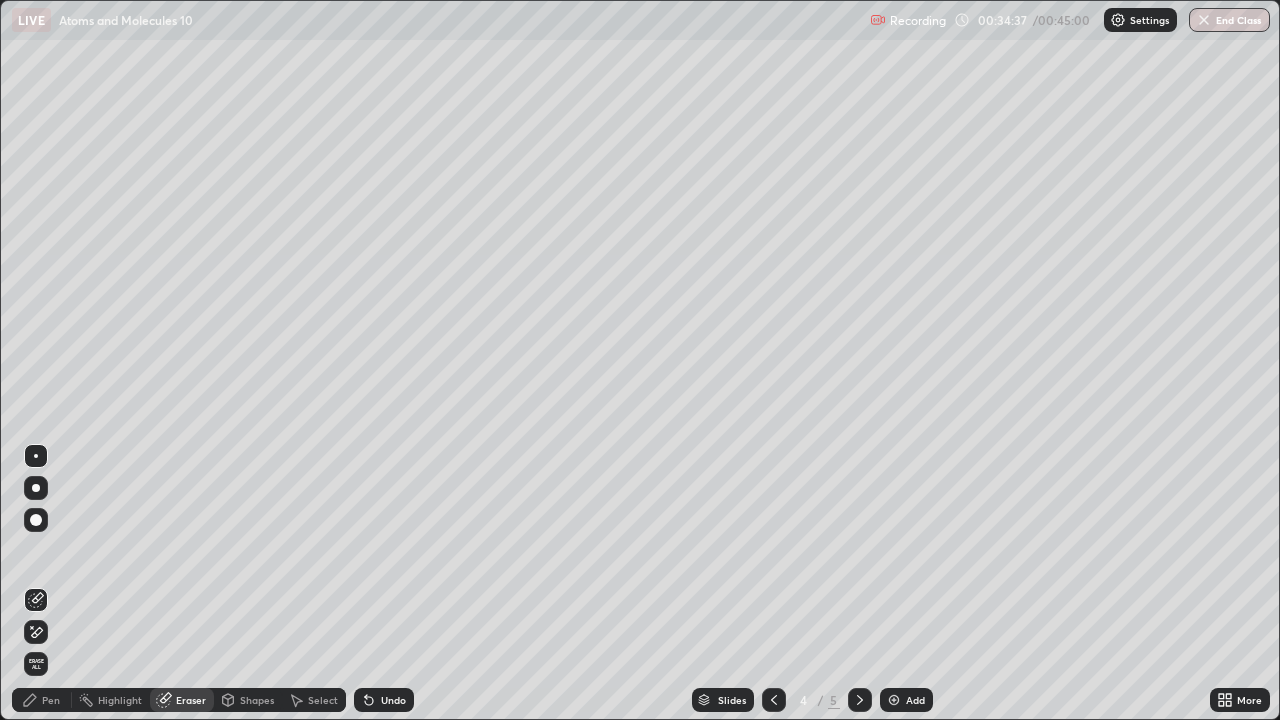 click on "Pen" at bounding box center [51, 700] 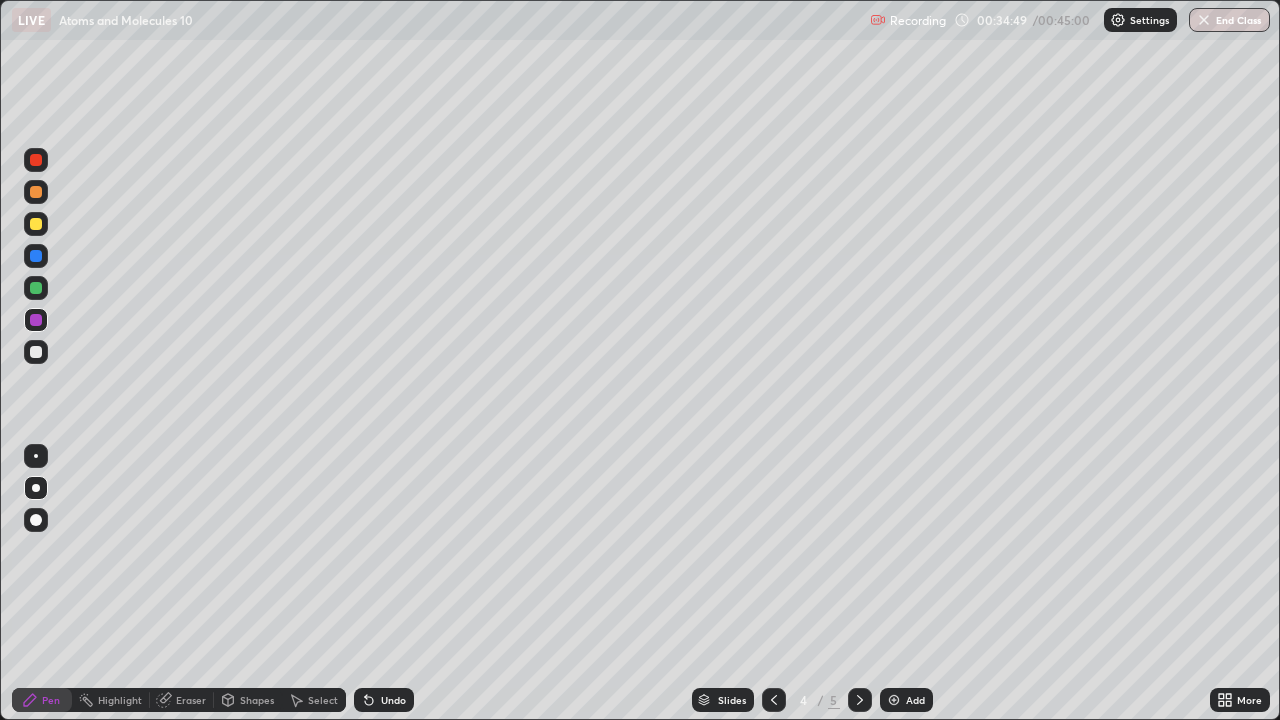 click on "Eraser" at bounding box center (182, 700) 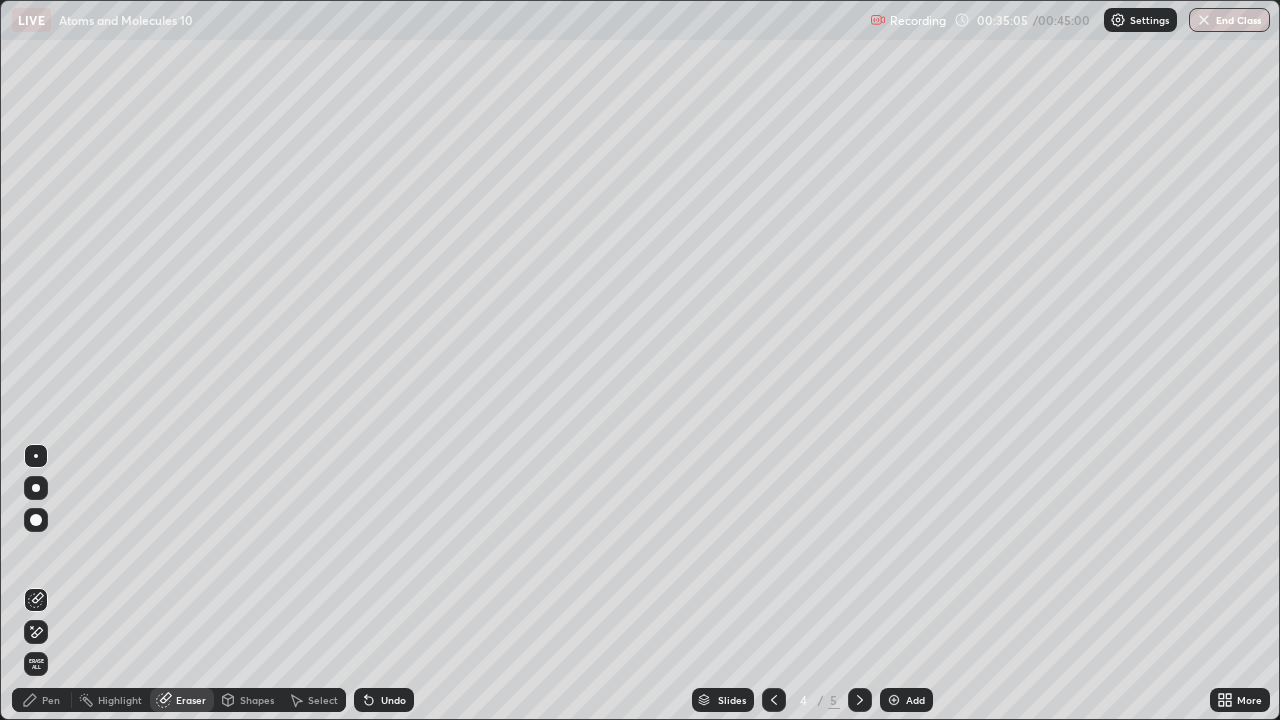 click on "Pen" at bounding box center (51, 700) 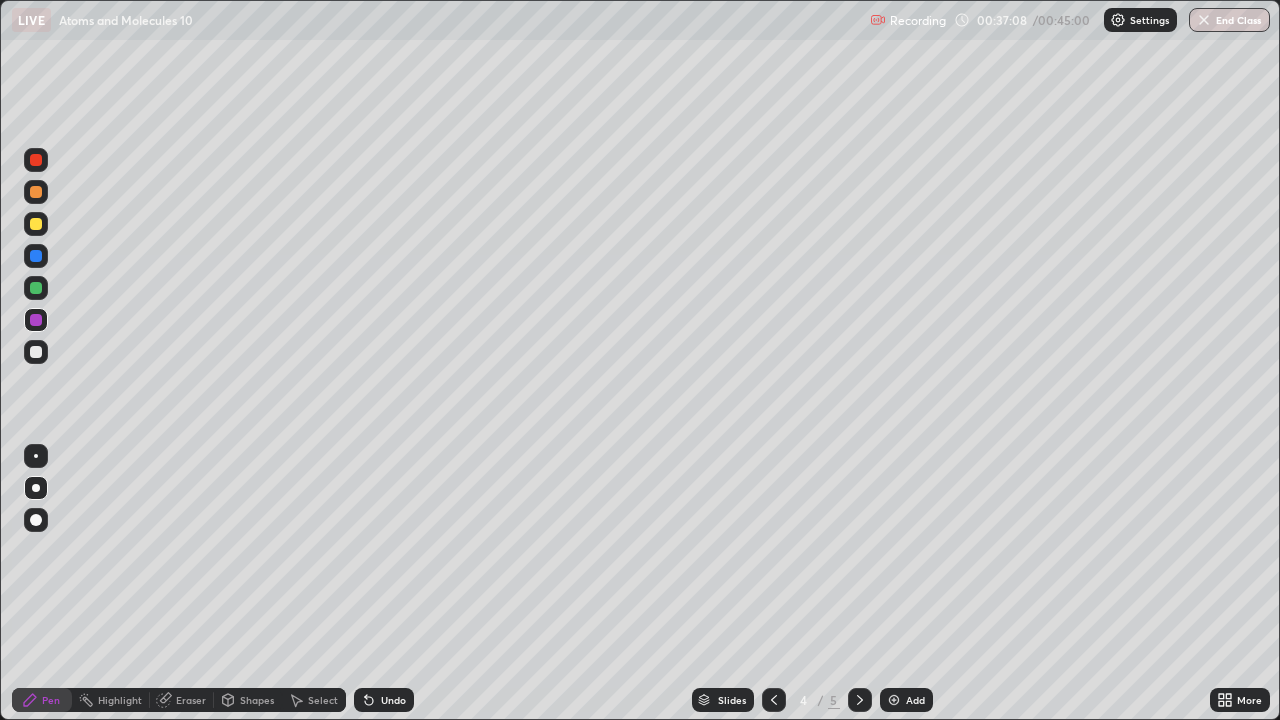 click on "Add" at bounding box center [915, 700] 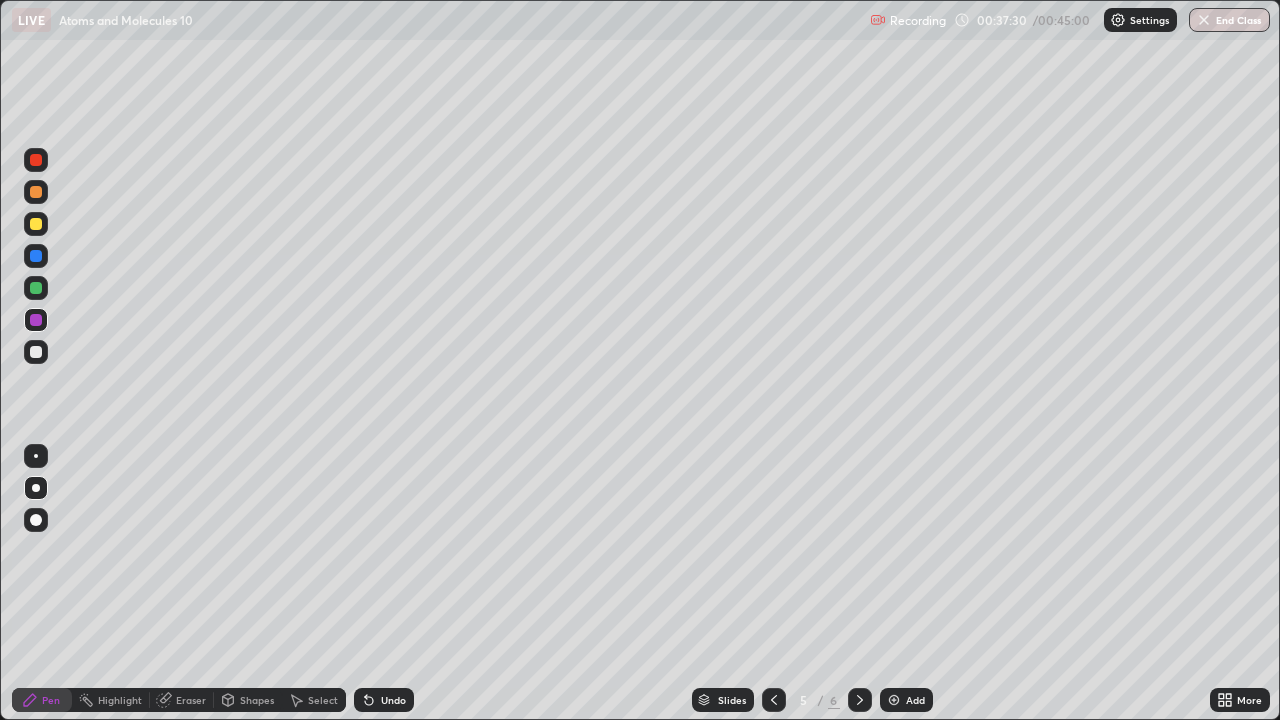 click at bounding box center [774, 700] 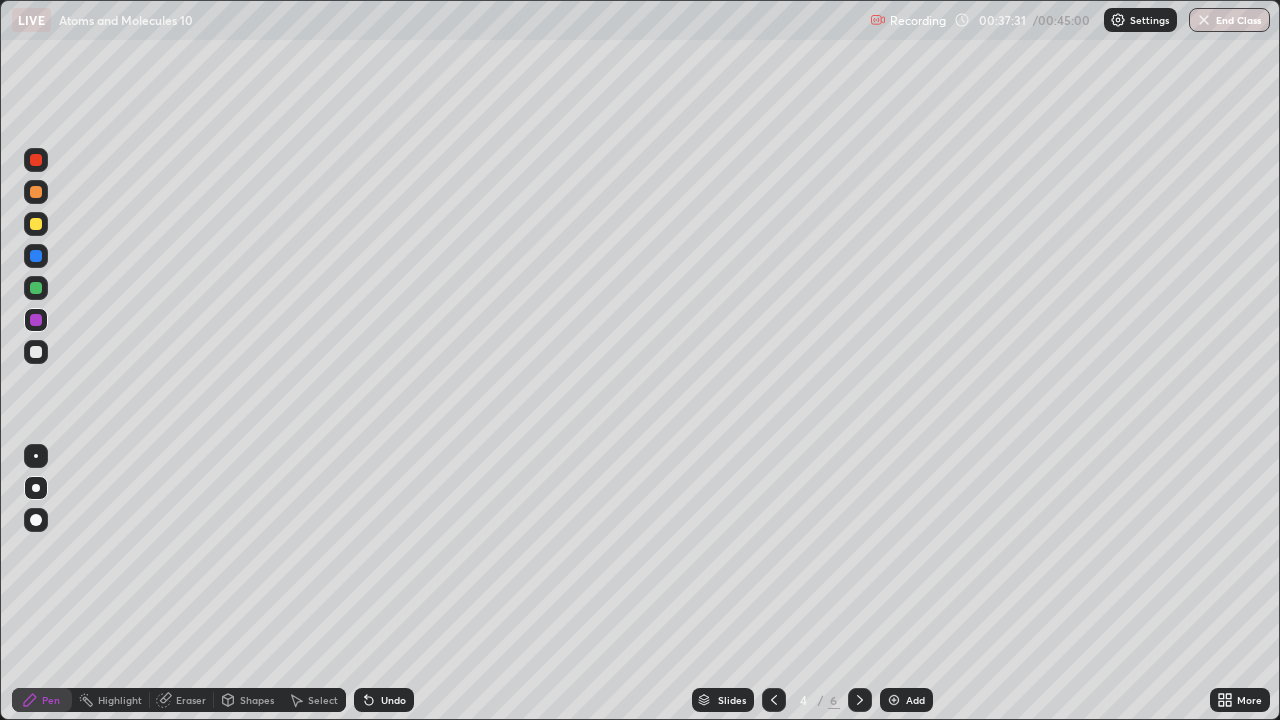 click 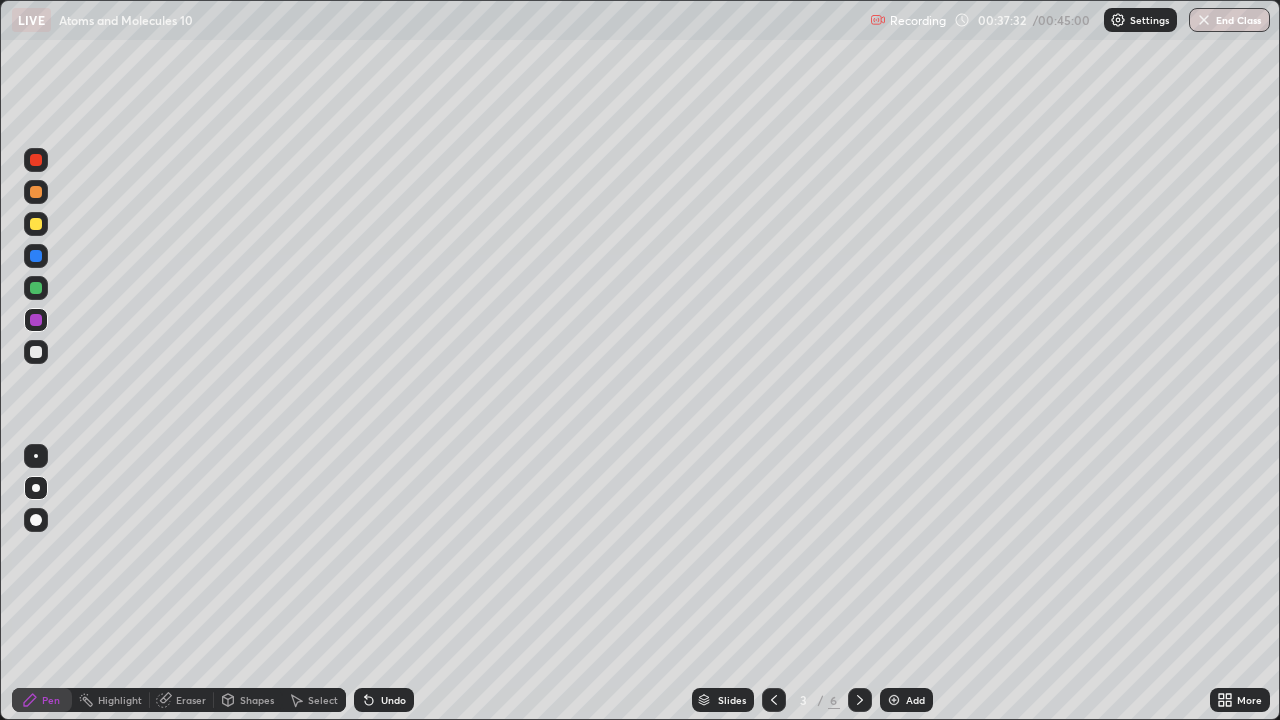 click 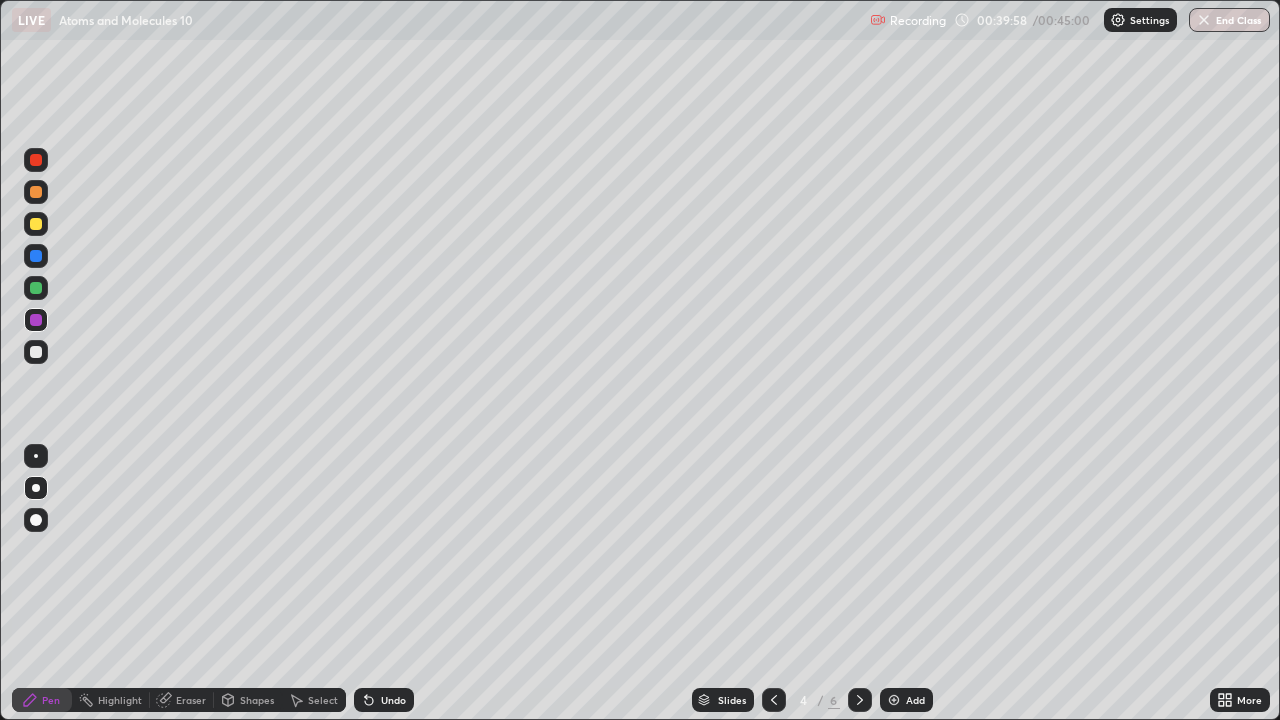click 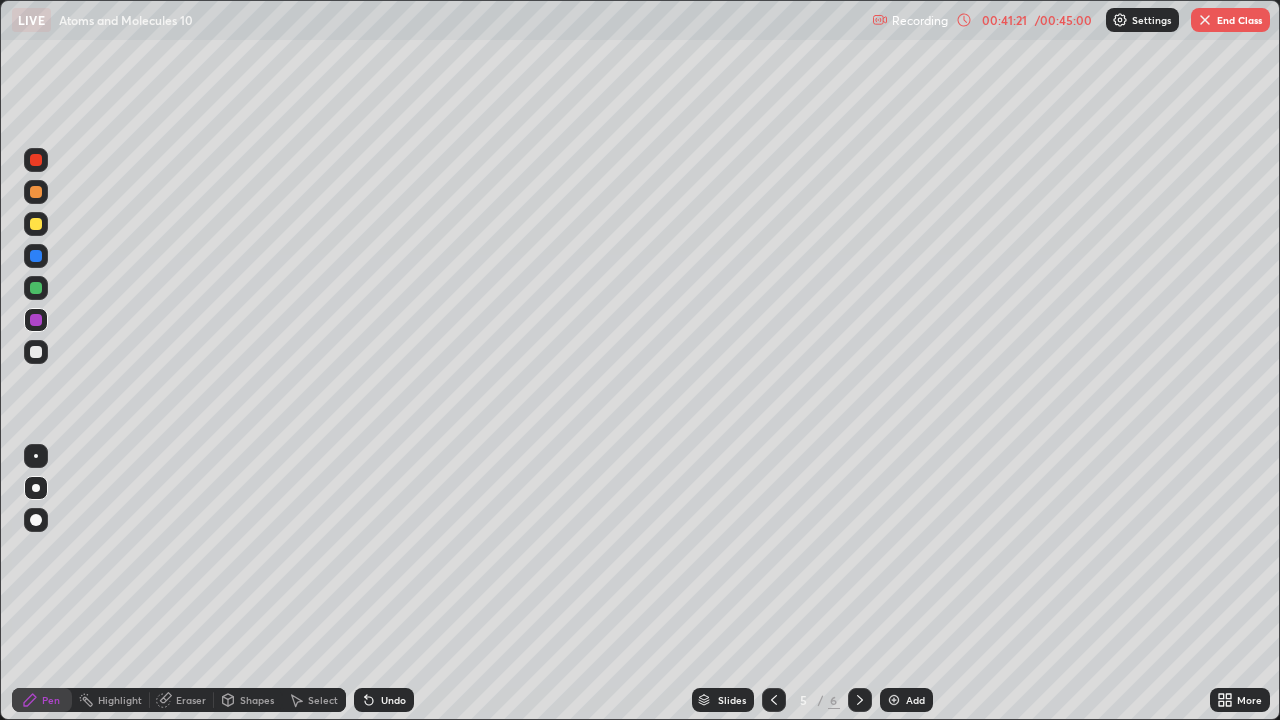 click at bounding box center (860, 700) 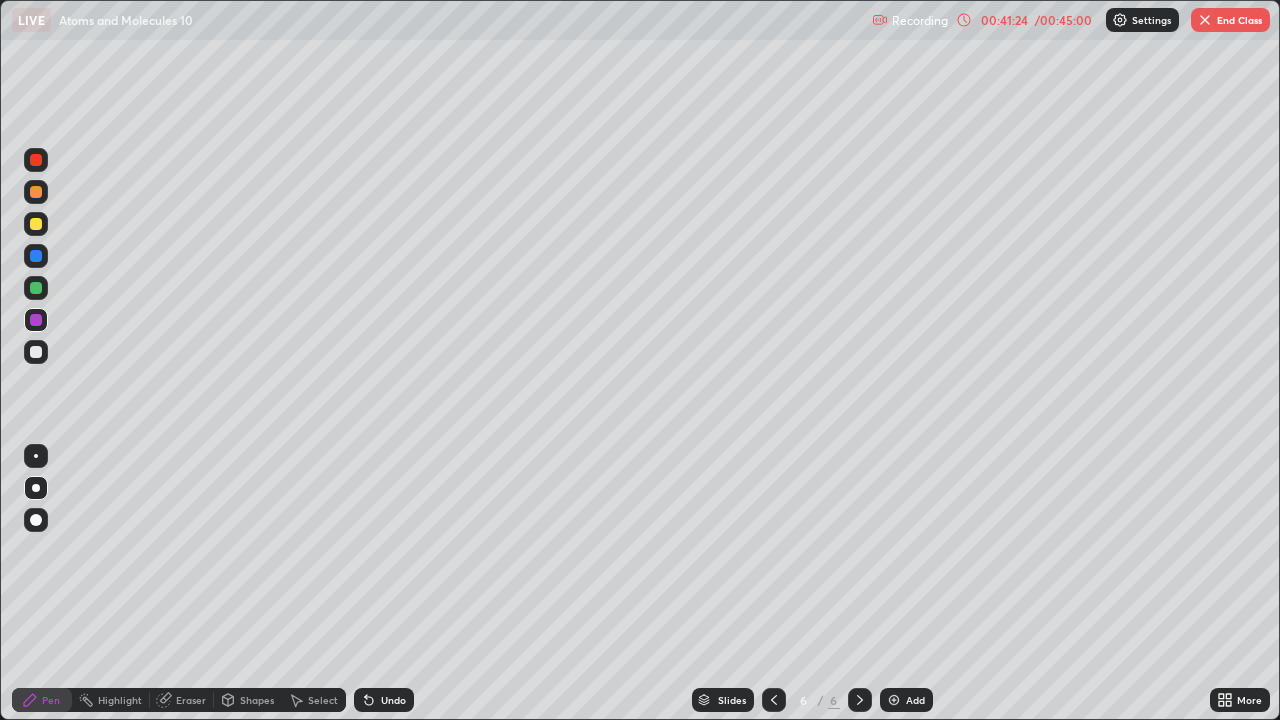 click 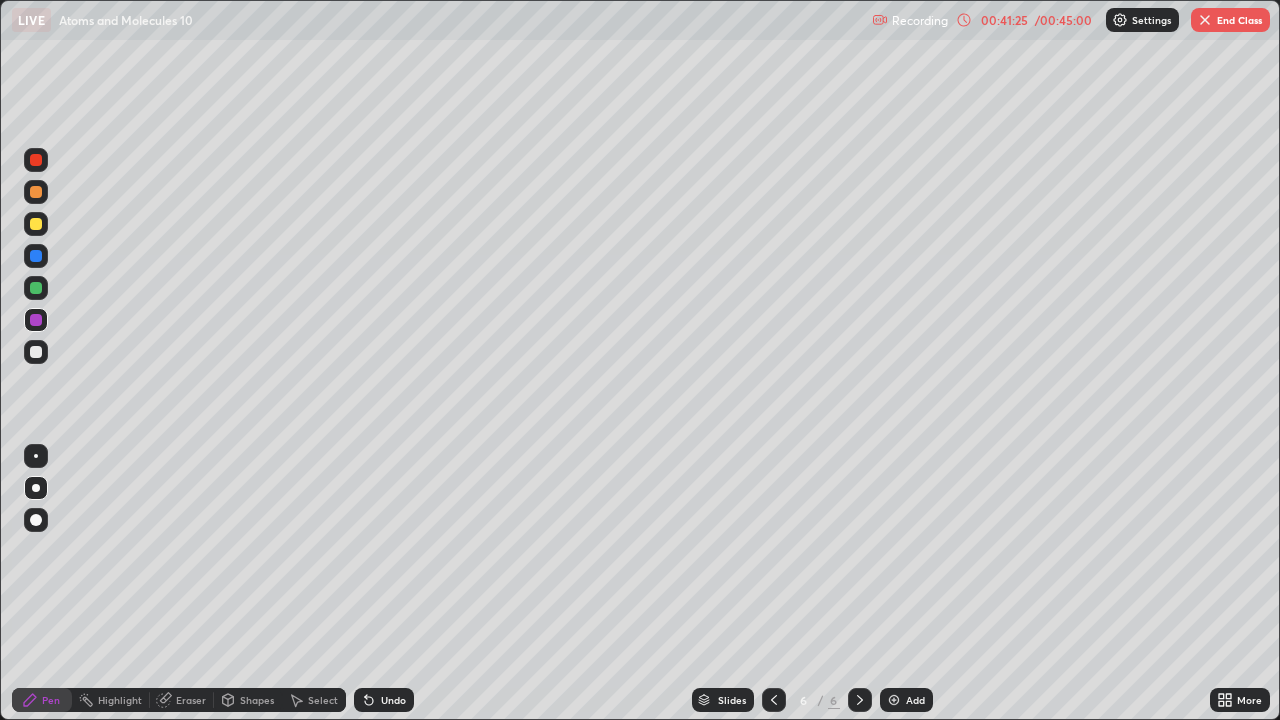 click at bounding box center (894, 700) 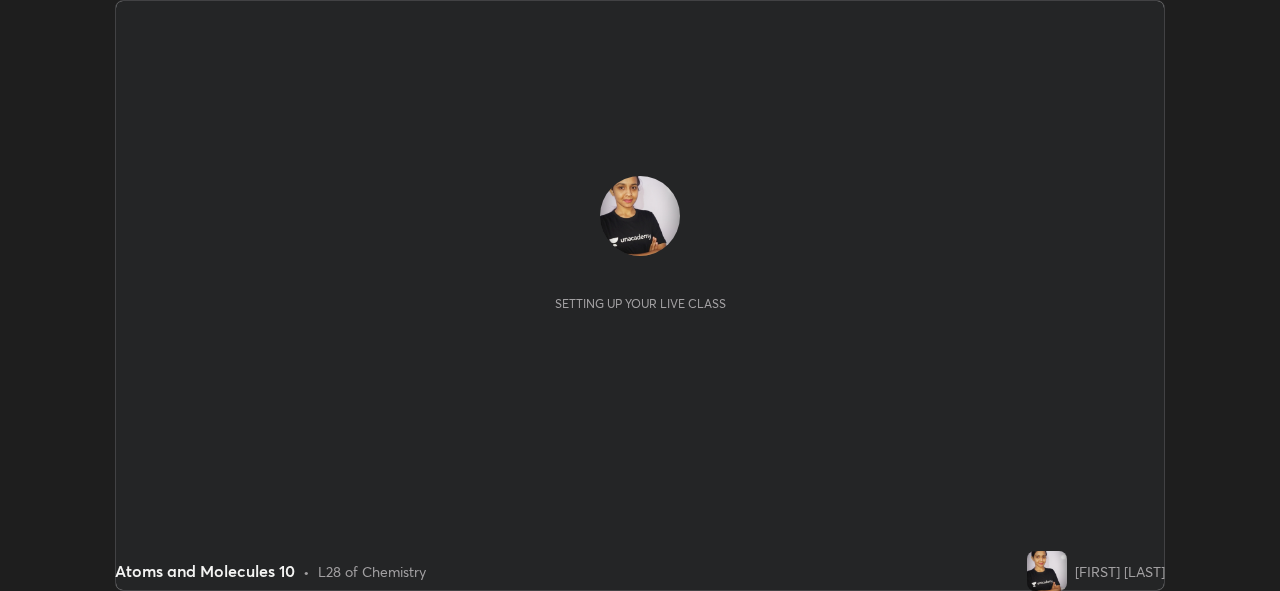 scroll, scrollTop: 0, scrollLeft: 0, axis: both 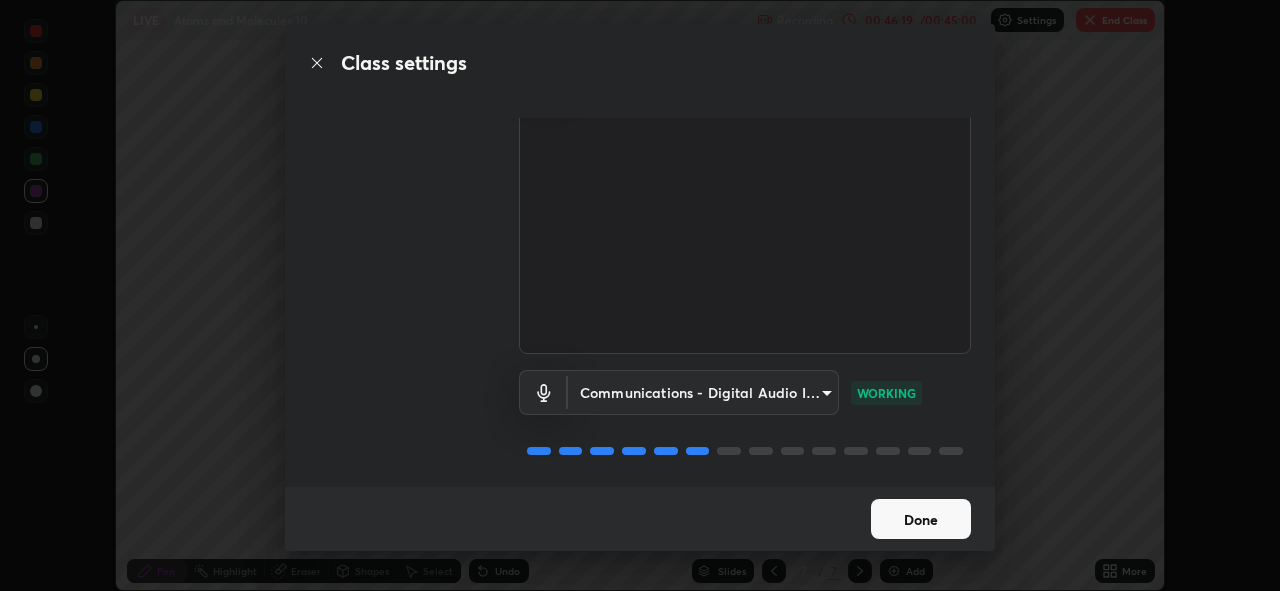 click on "Class settings Audio & Video OBS Virtual Camera 0a1d79d661a64fddf9c7d5b4cd35eaf601090247fd107eb5253fa8bc11dd5ba6 WORKING Communications - Digital Audio Interface (3- Cam Link 4K) communications WORKING Done" at bounding box center (640, 295) 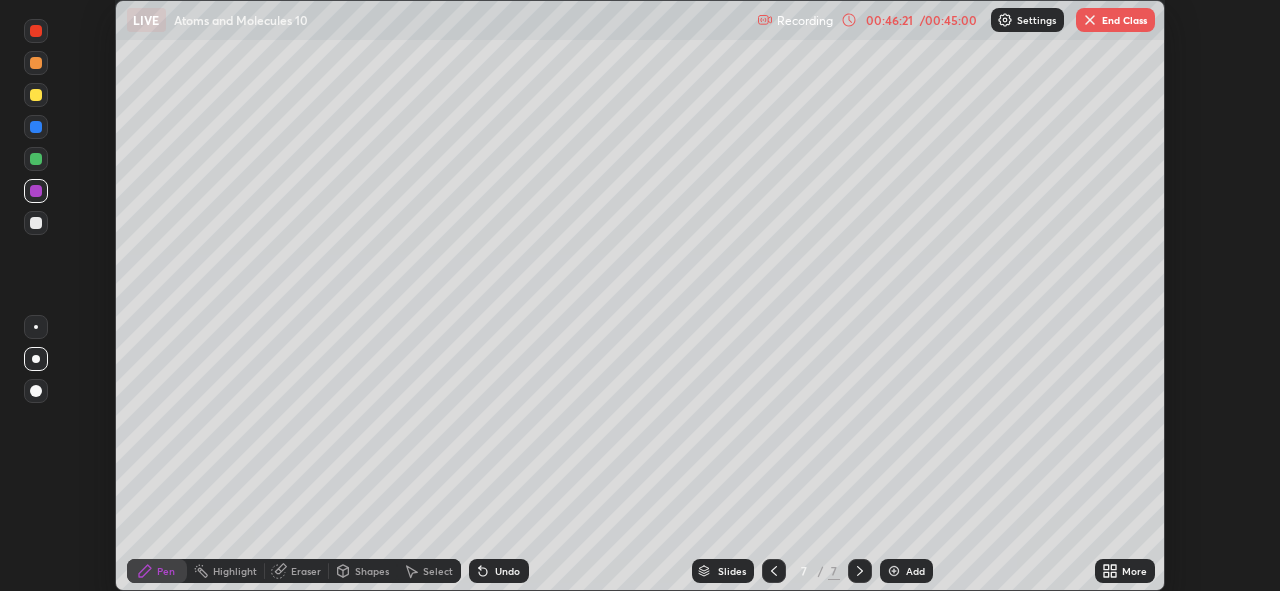click on "End Class" at bounding box center (1115, 20) 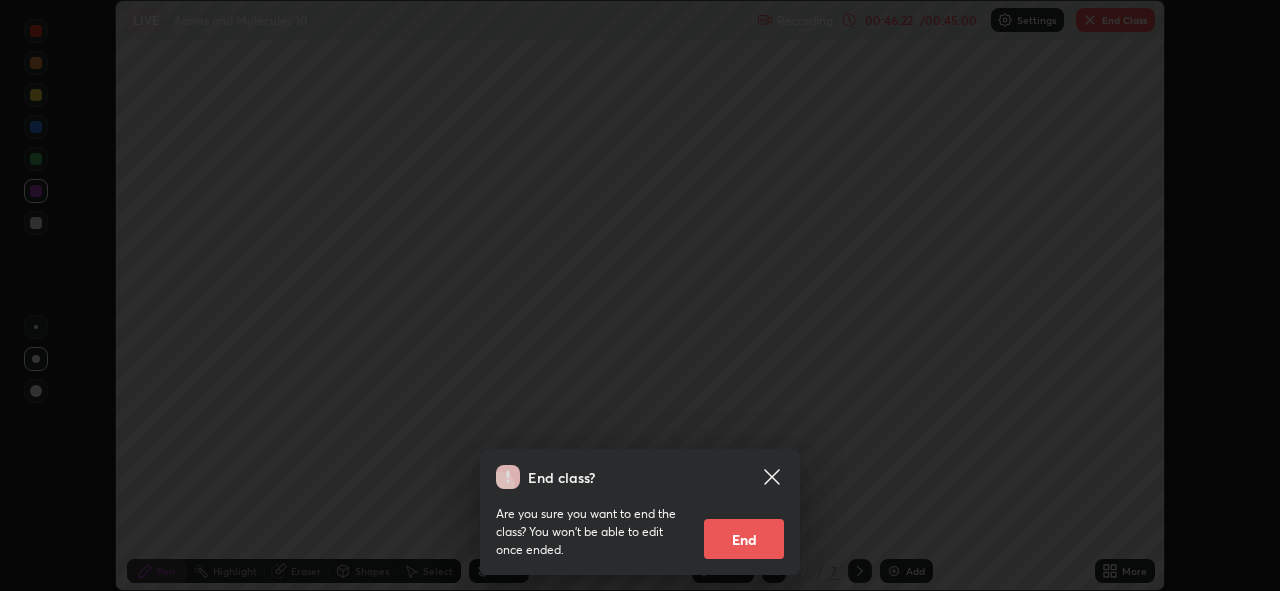 click on "End" at bounding box center [744, 539] 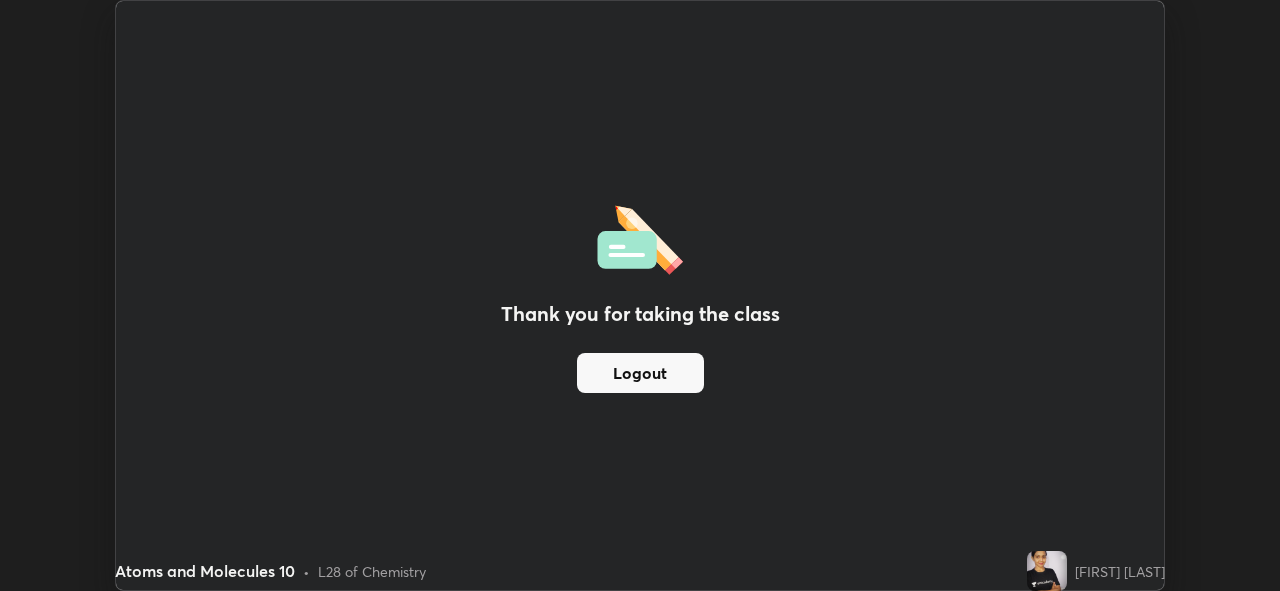 click at bounding box center (1047, 571) 